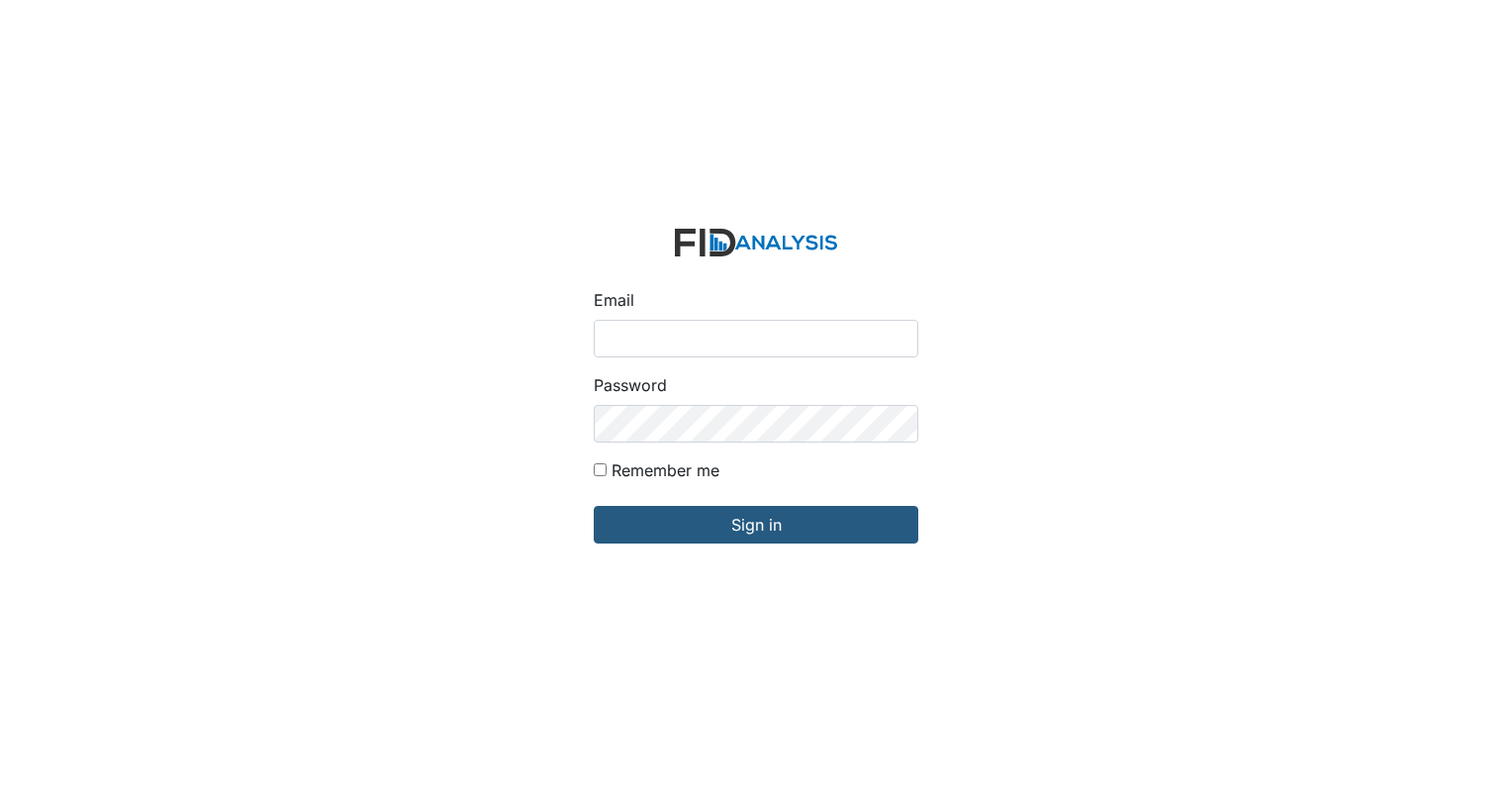 scroll, scrollTop: 0, scrollLeft: 0, axis: both 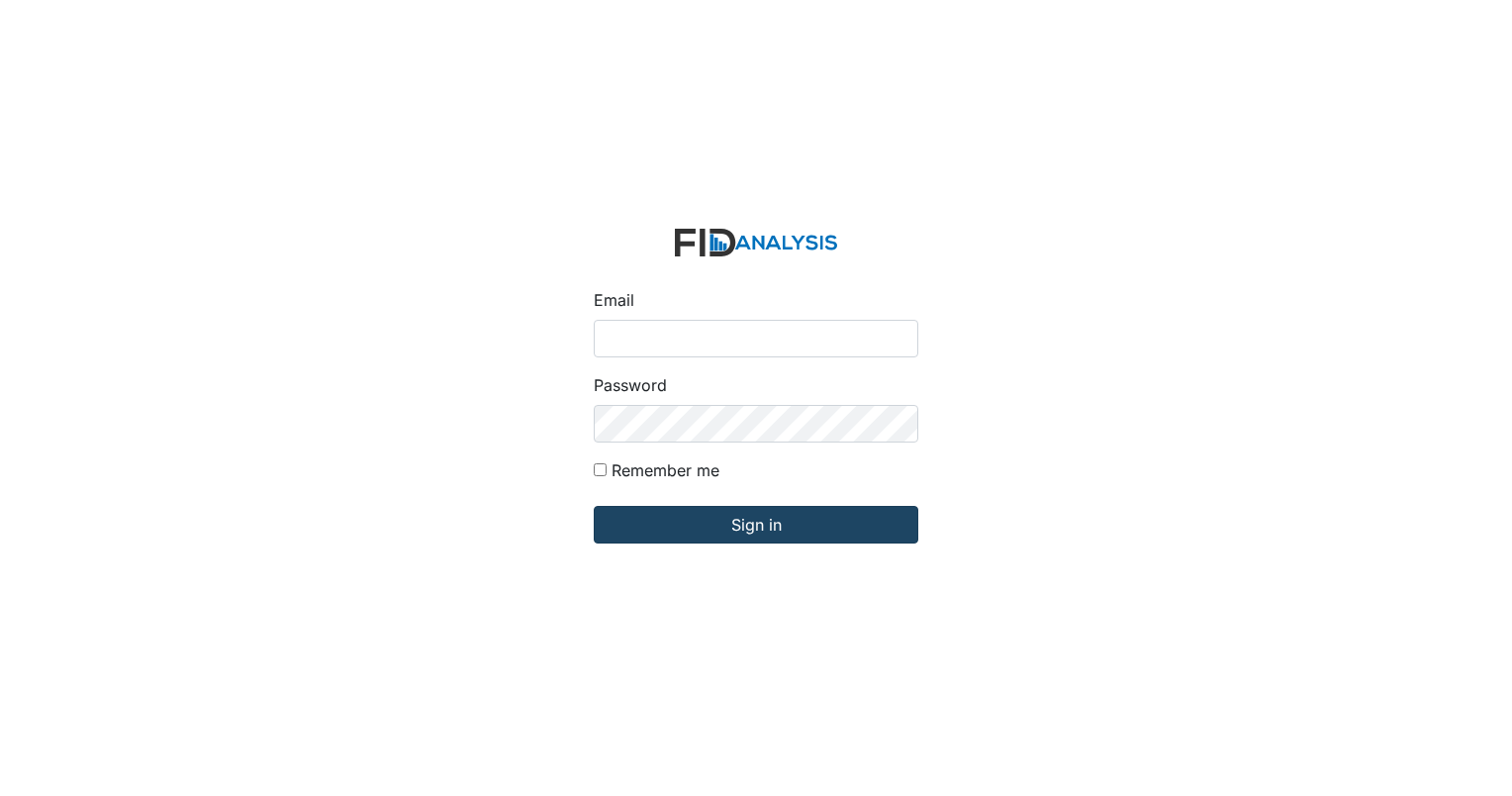 type on "[EMAIL_ADDRESS][DOMAIN_NAME]" 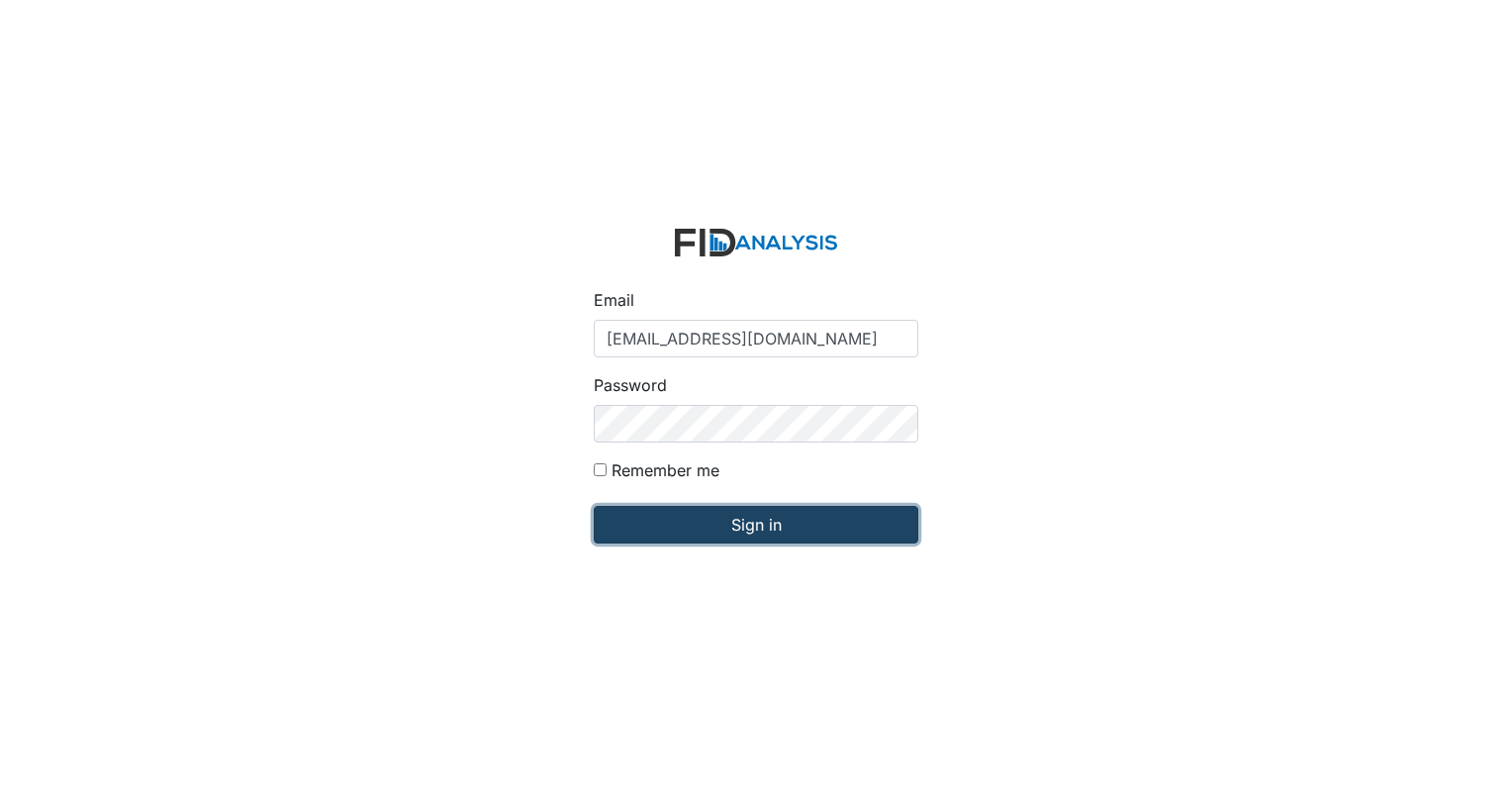 click on "Sign in" at bounding box center [756, 525] 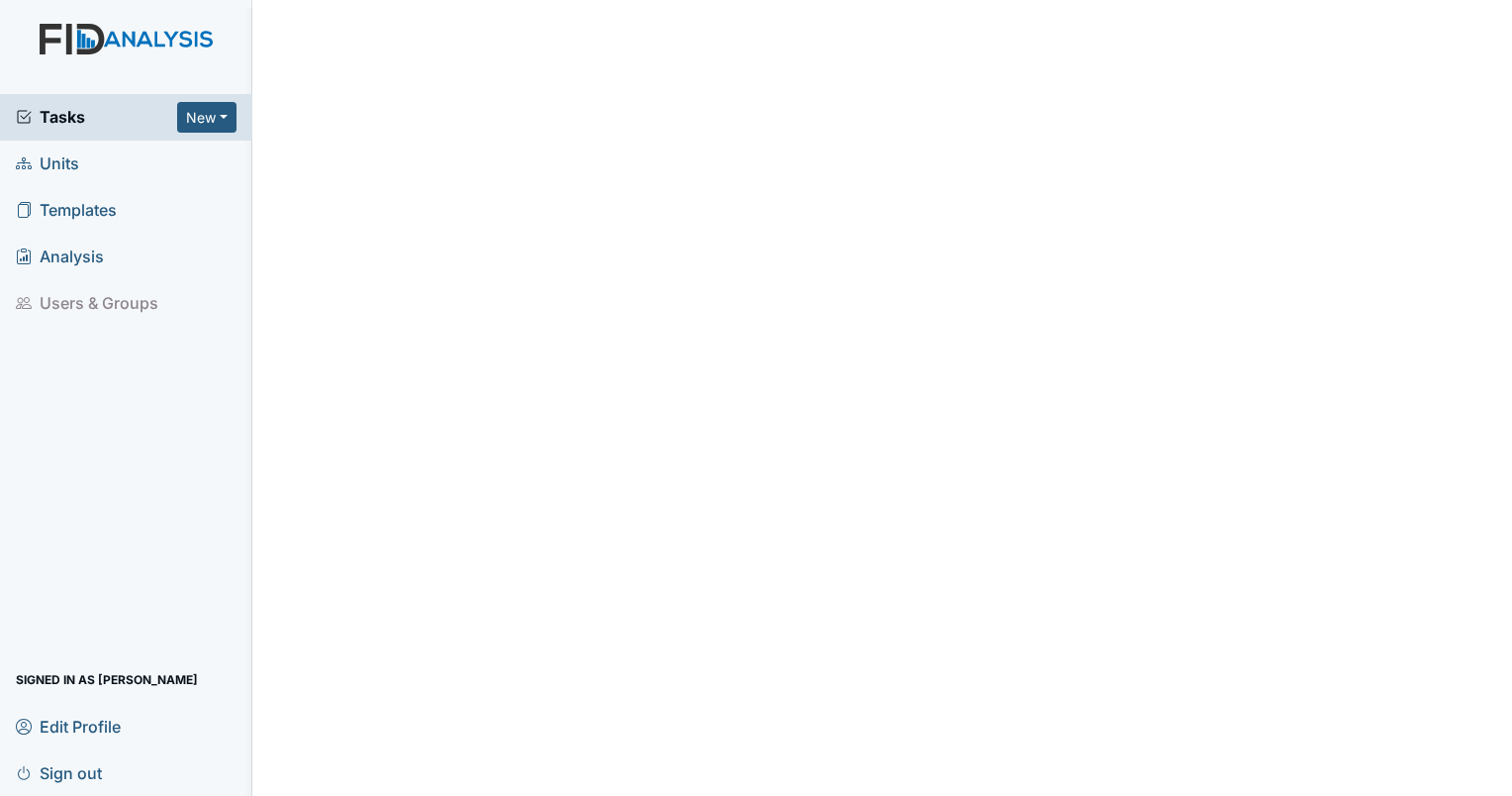 scroll, scrollTop: 0, scrollLeft: 0, axis: both 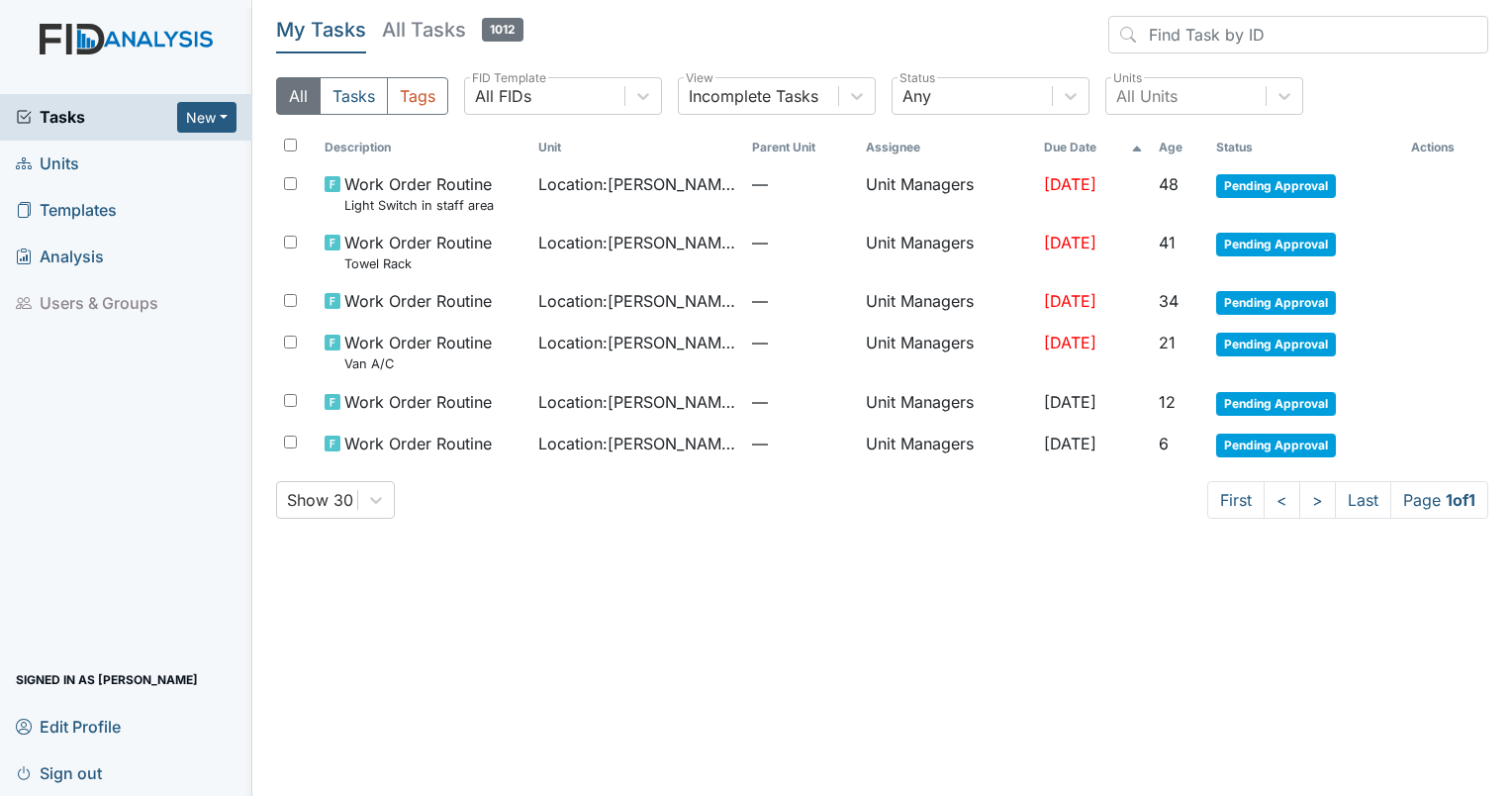 click on "Units" at bounding box center (47, 163) 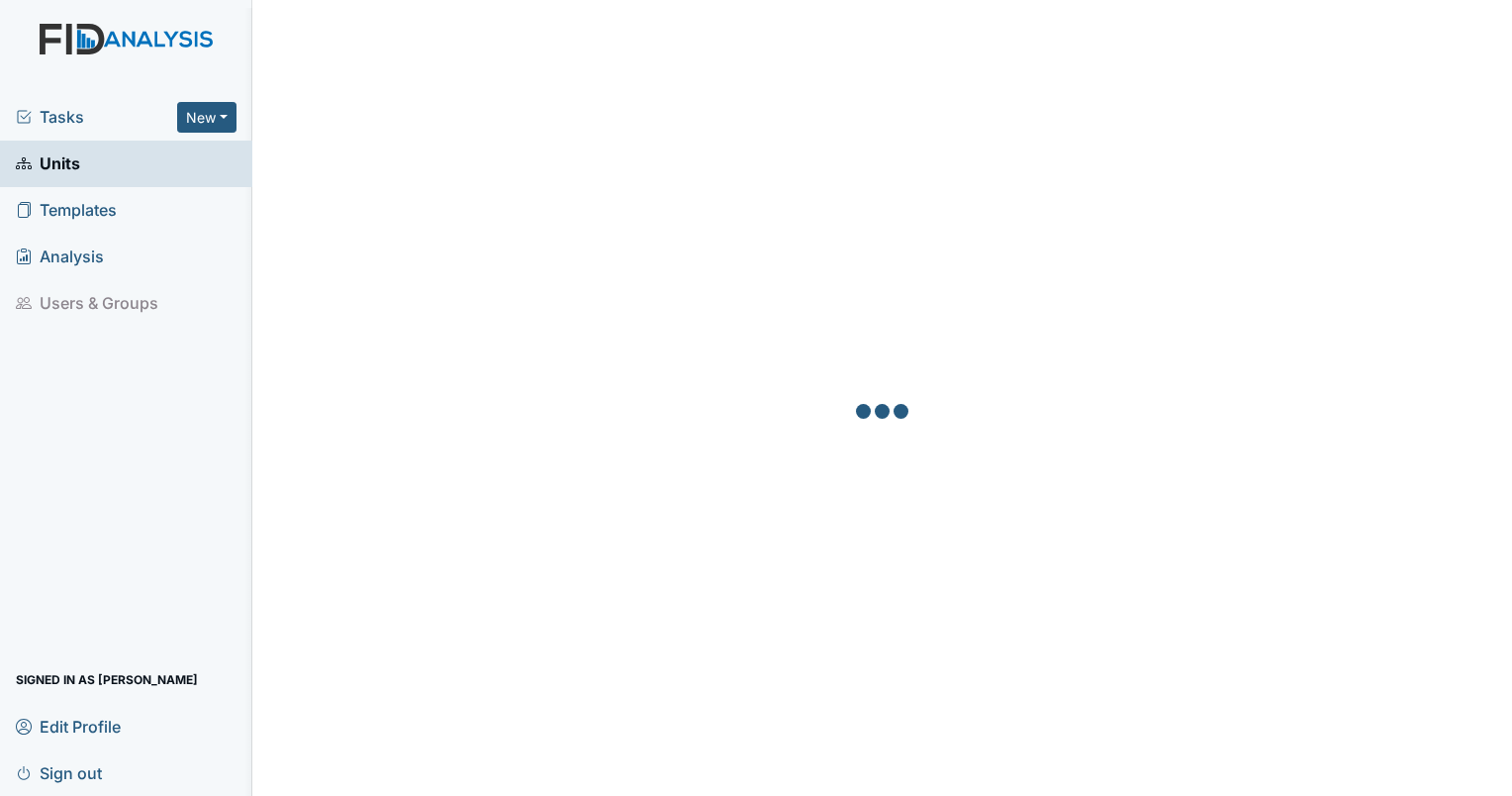 scroll, scrollTop: 0, scrollLeft: 0, axis: both 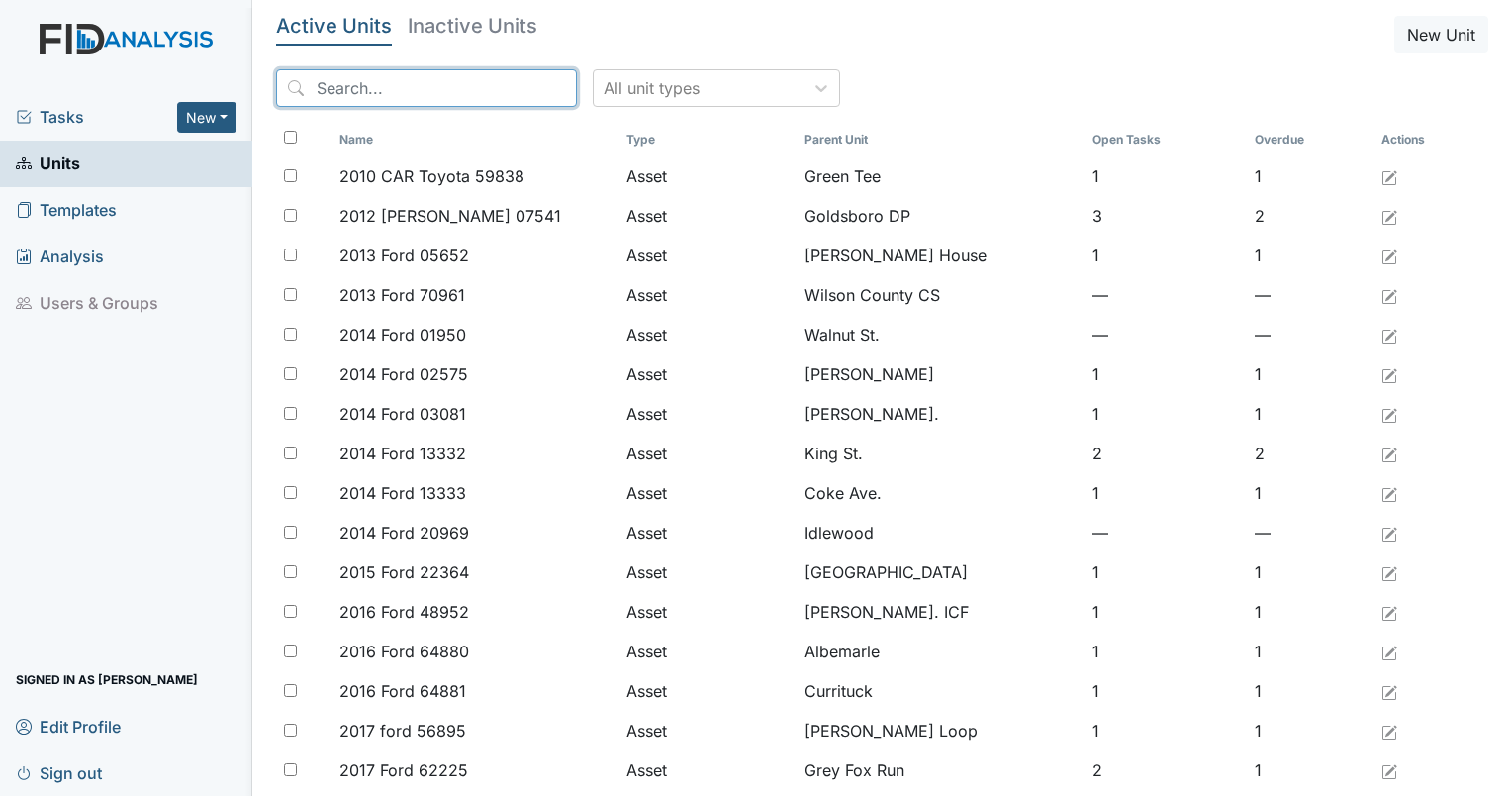 click at bounding box center [426, 88] 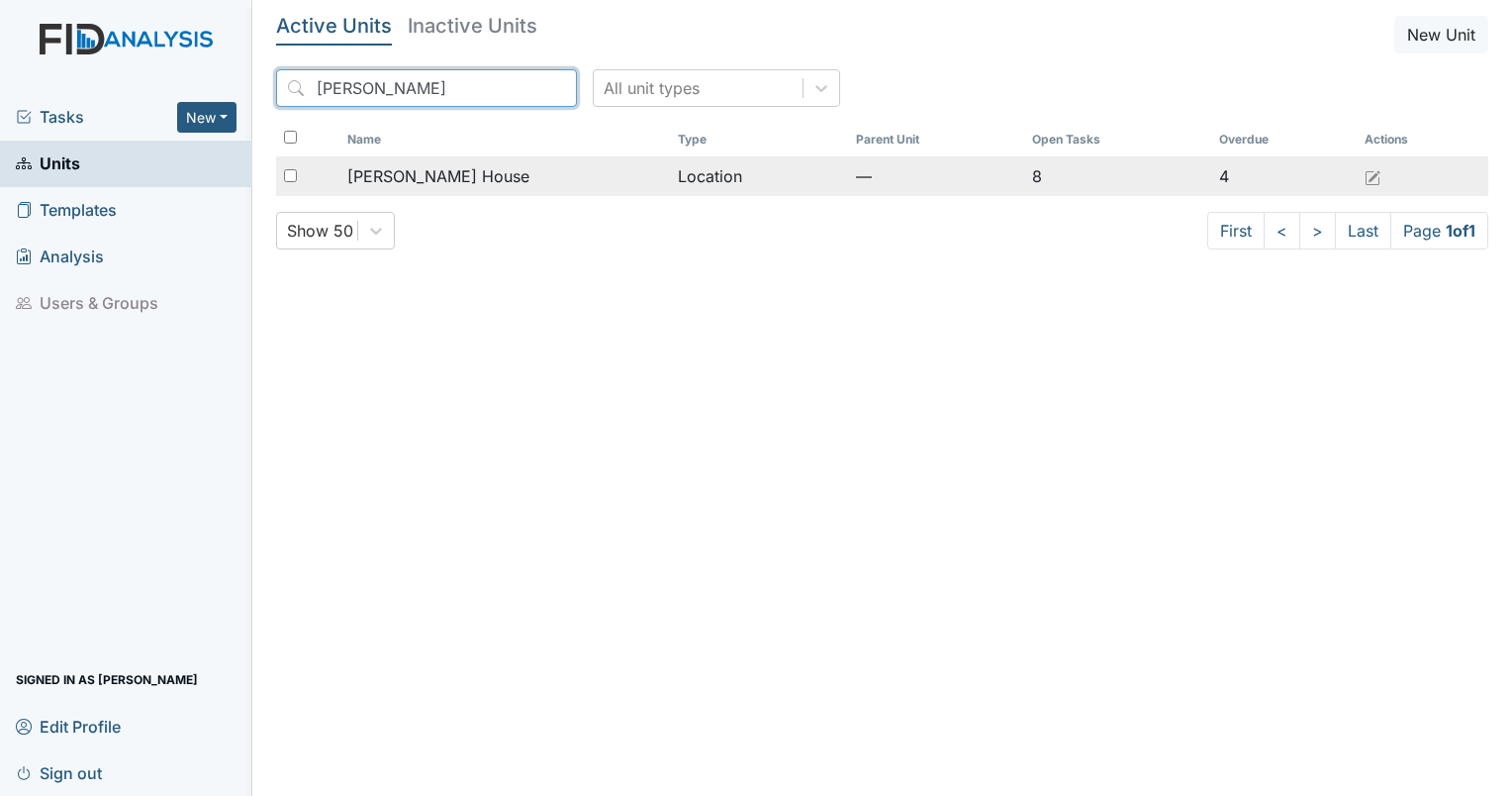 type on "scott" 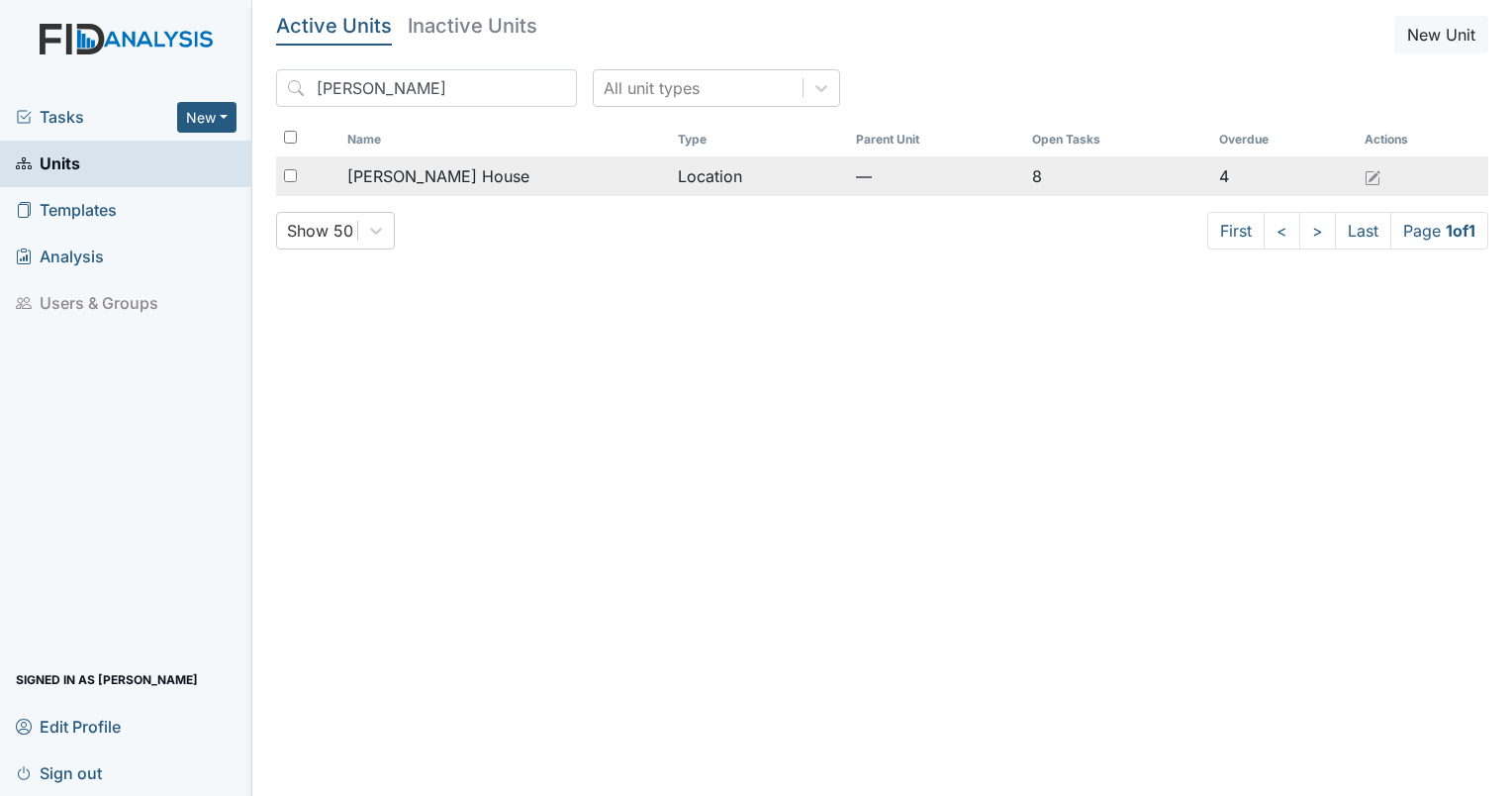 click at bounding box center (290, 175) 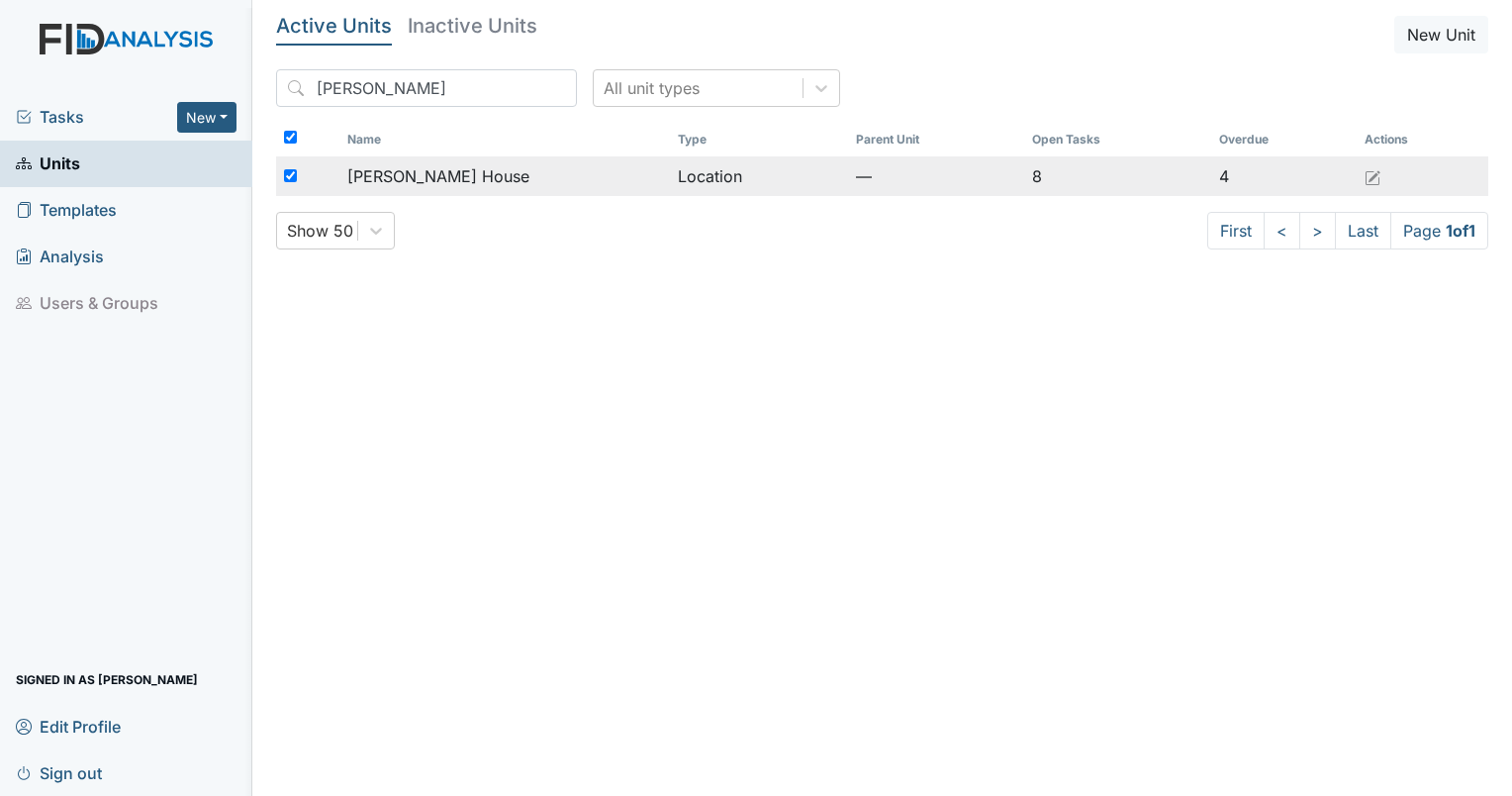 checkbox on "true" 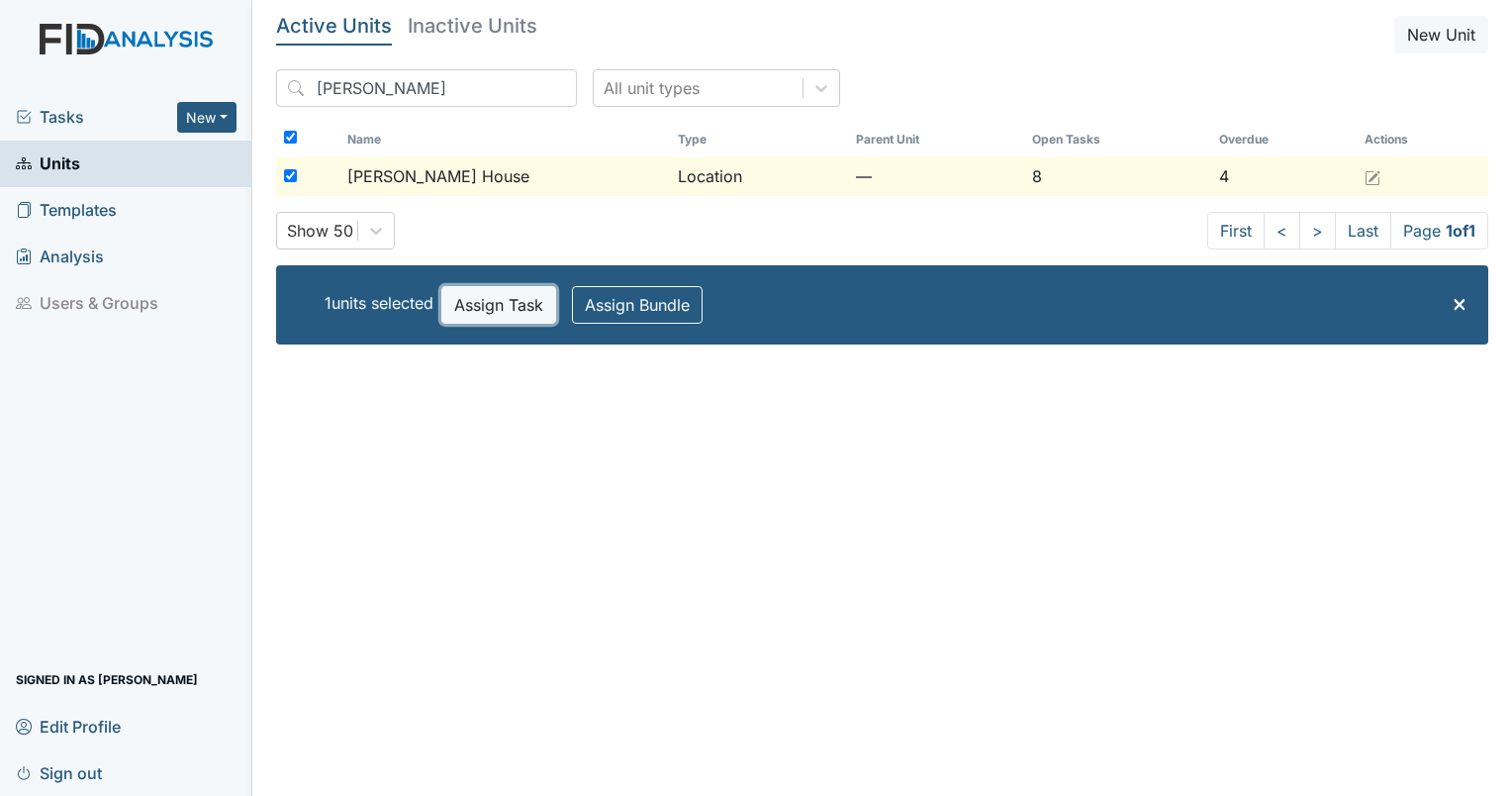 click on "Assign Task" at bounding box center [499, 305] 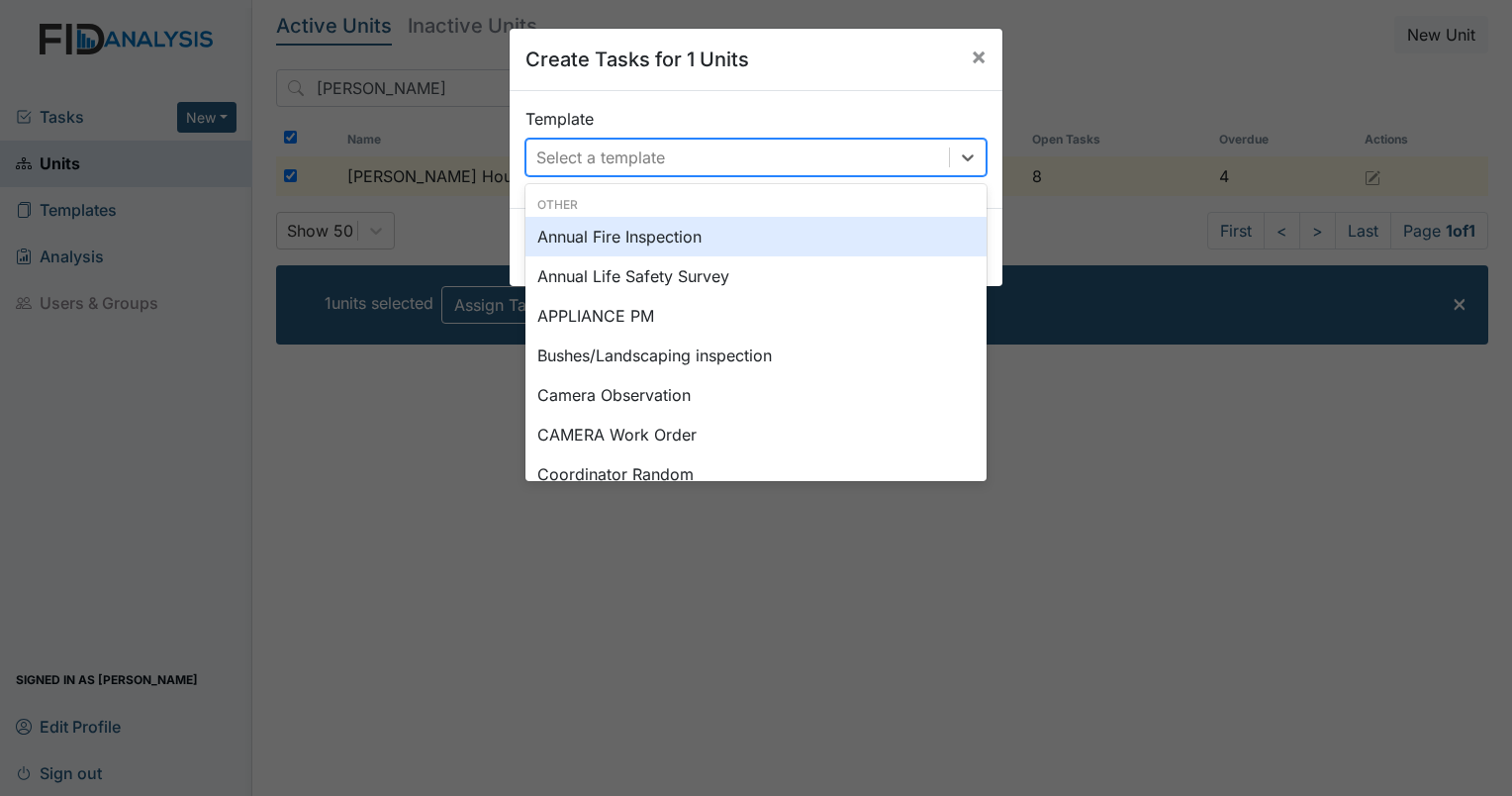 click on "Select a template" at bounding box center [601, 157] 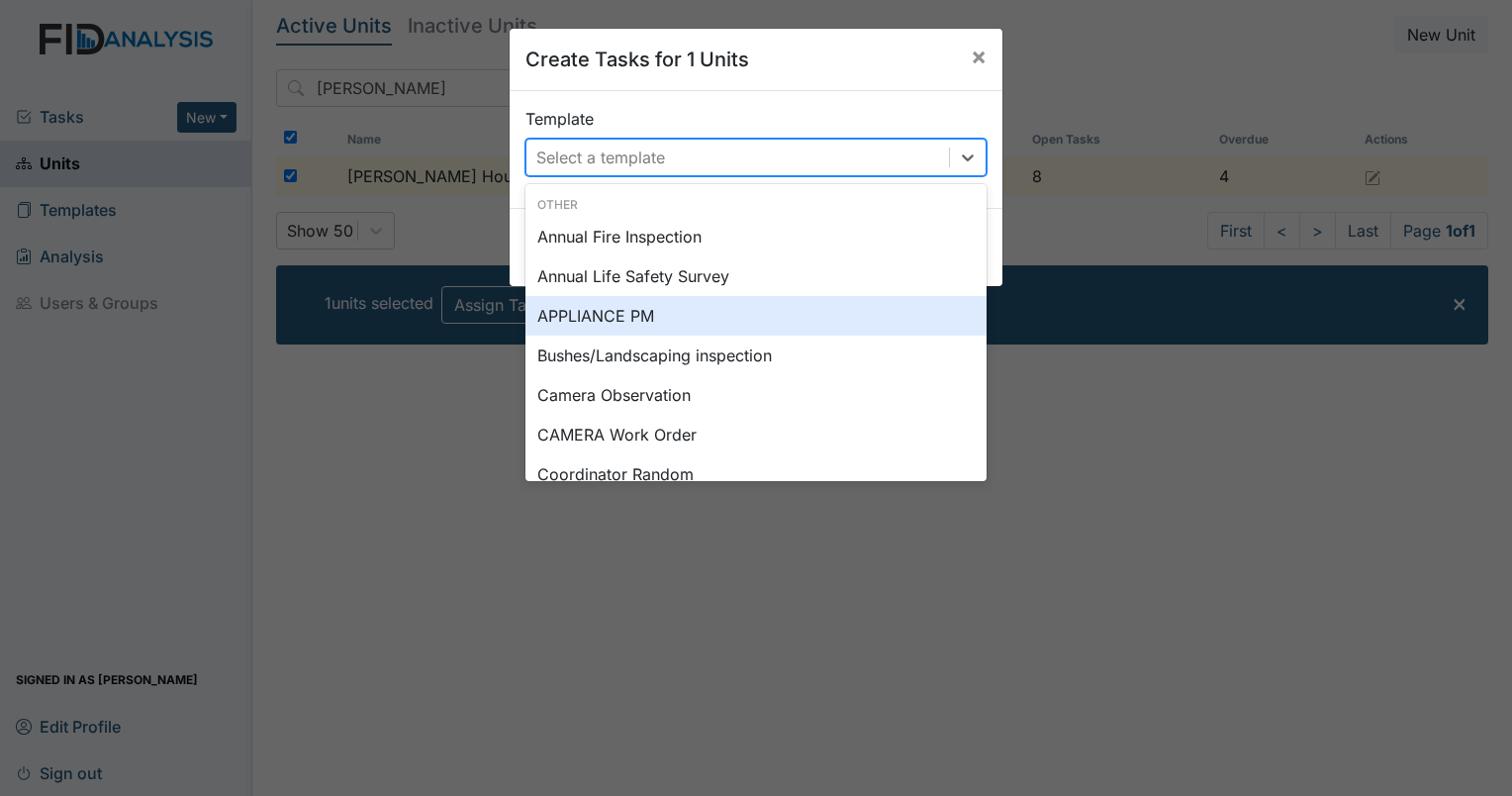 click on "Camera Observation" at bounding box center [756, 395] 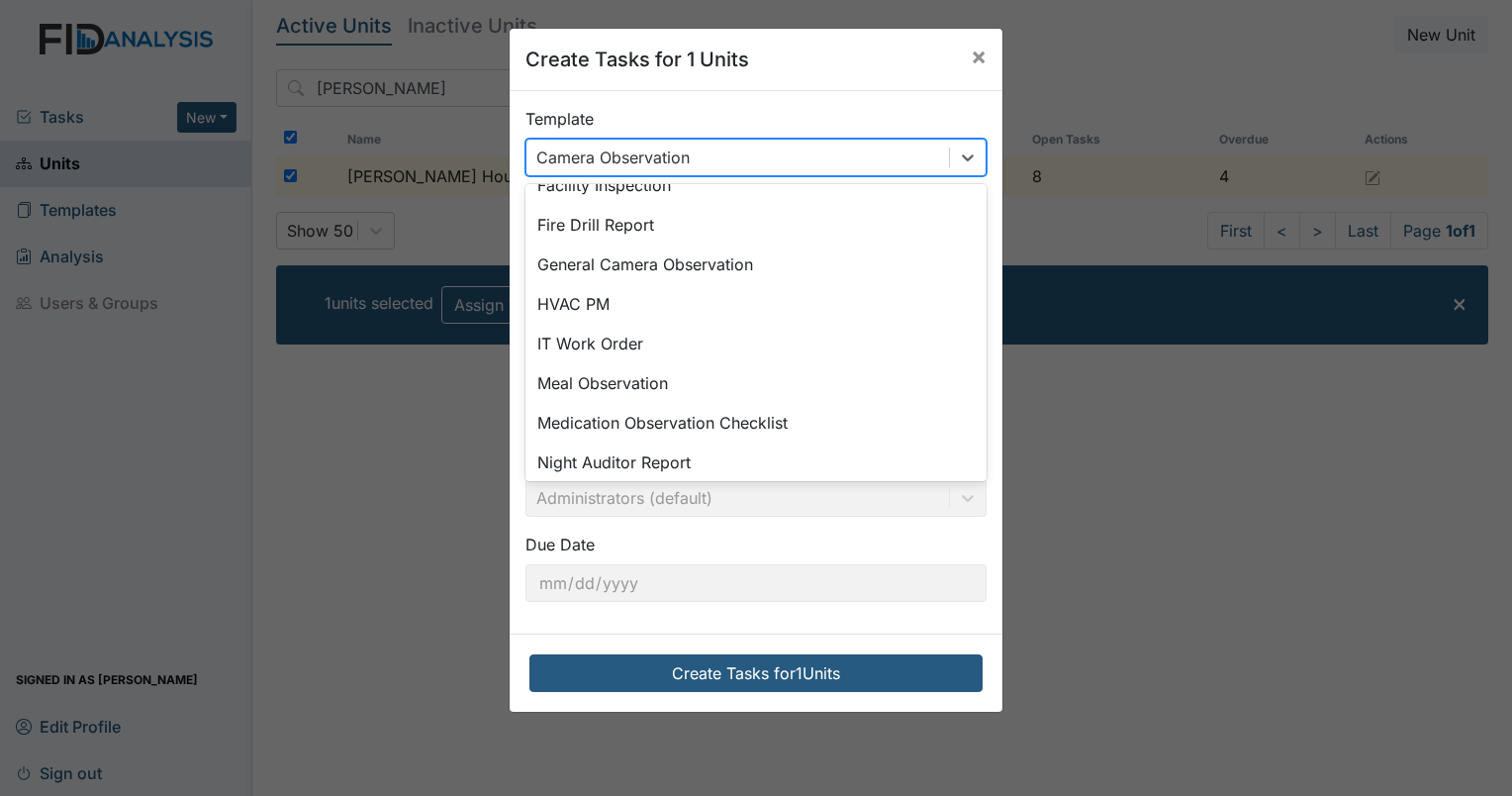 scroll, scrollTop: 419, scrollLeft: 0, axis: vertical 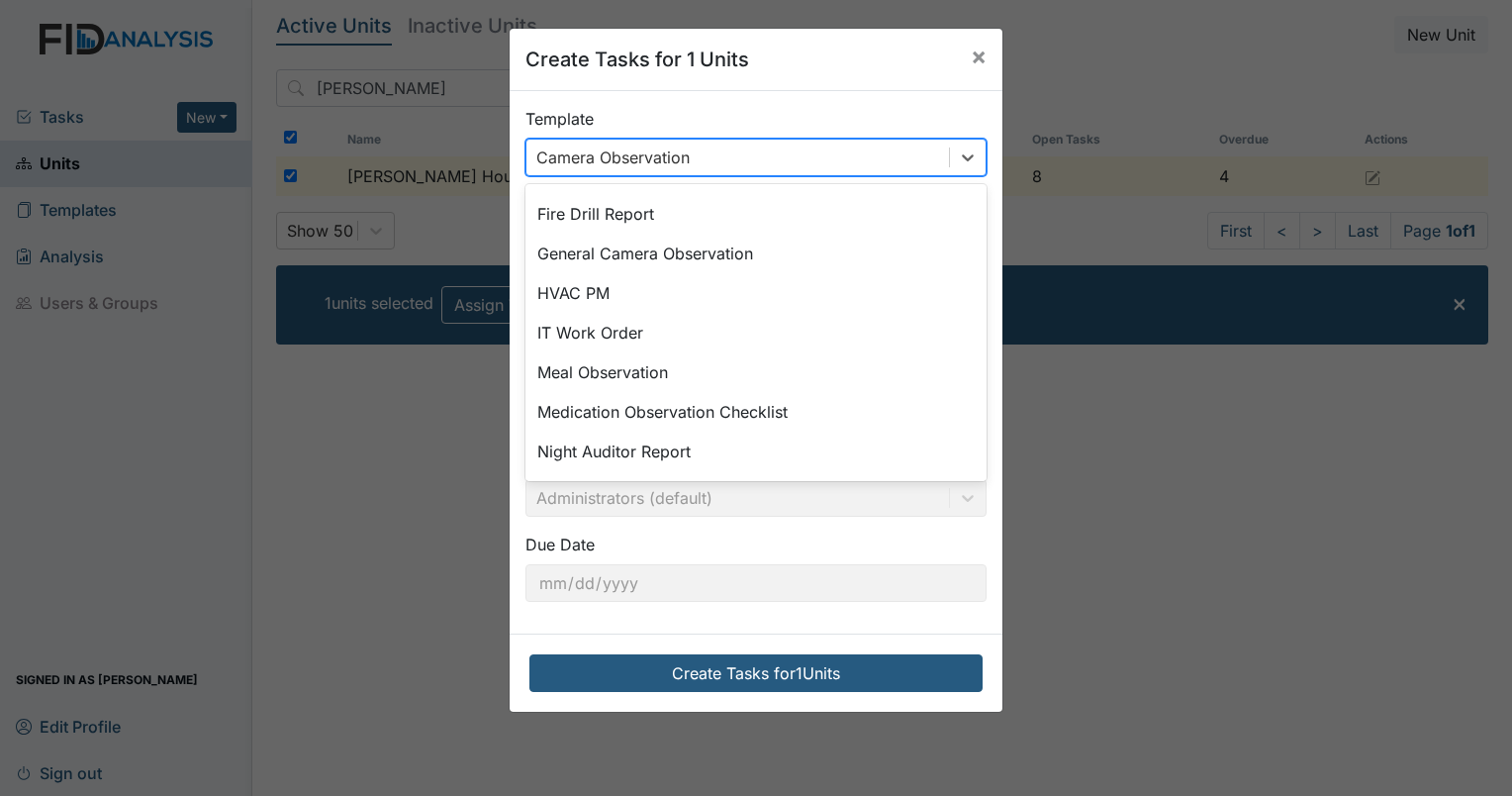 click on "IT Work Order" at bounding box center (756, 333) 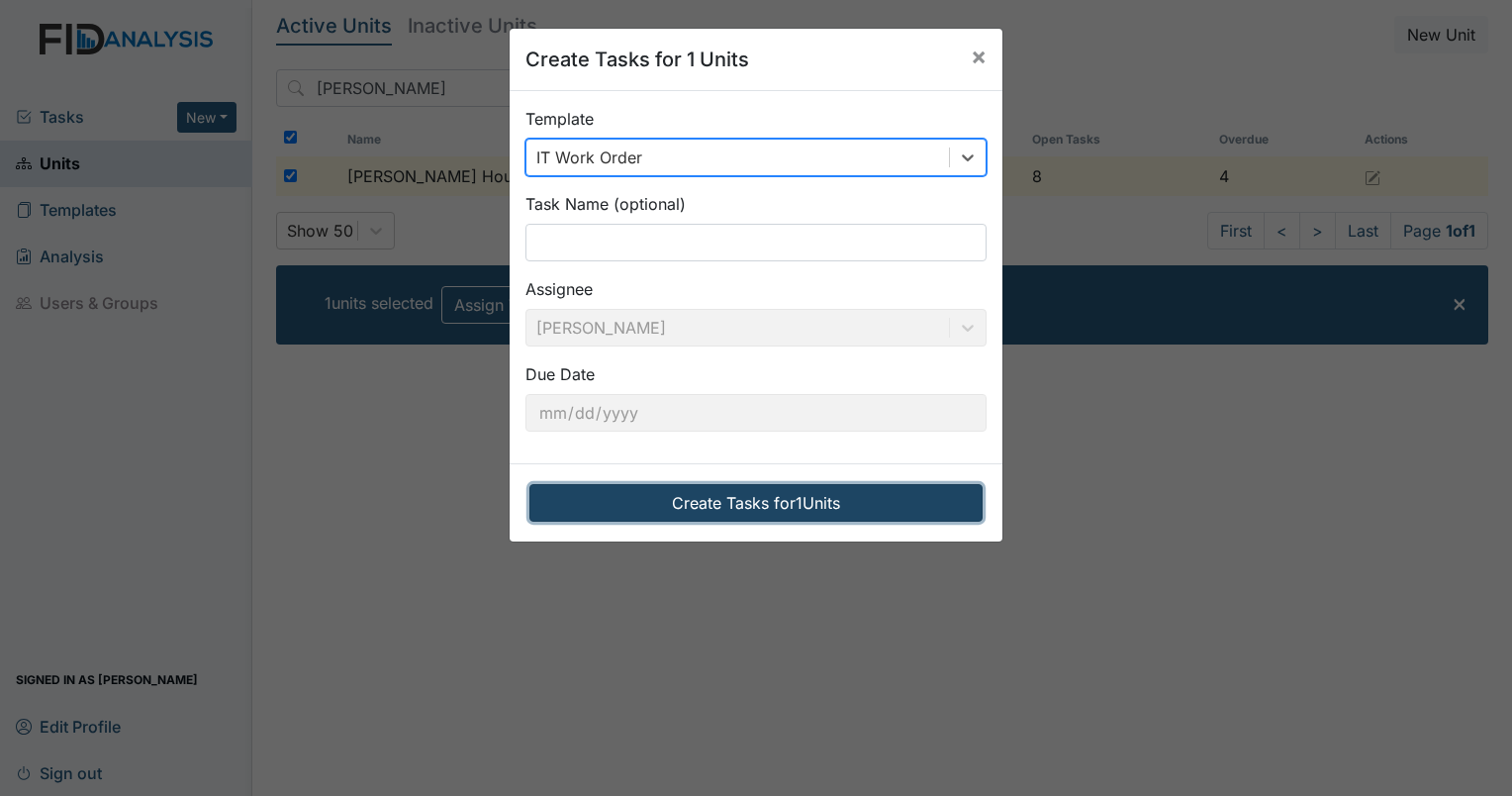 click on "Create Tasks for  1  Units" at bounding box center (756, 503) 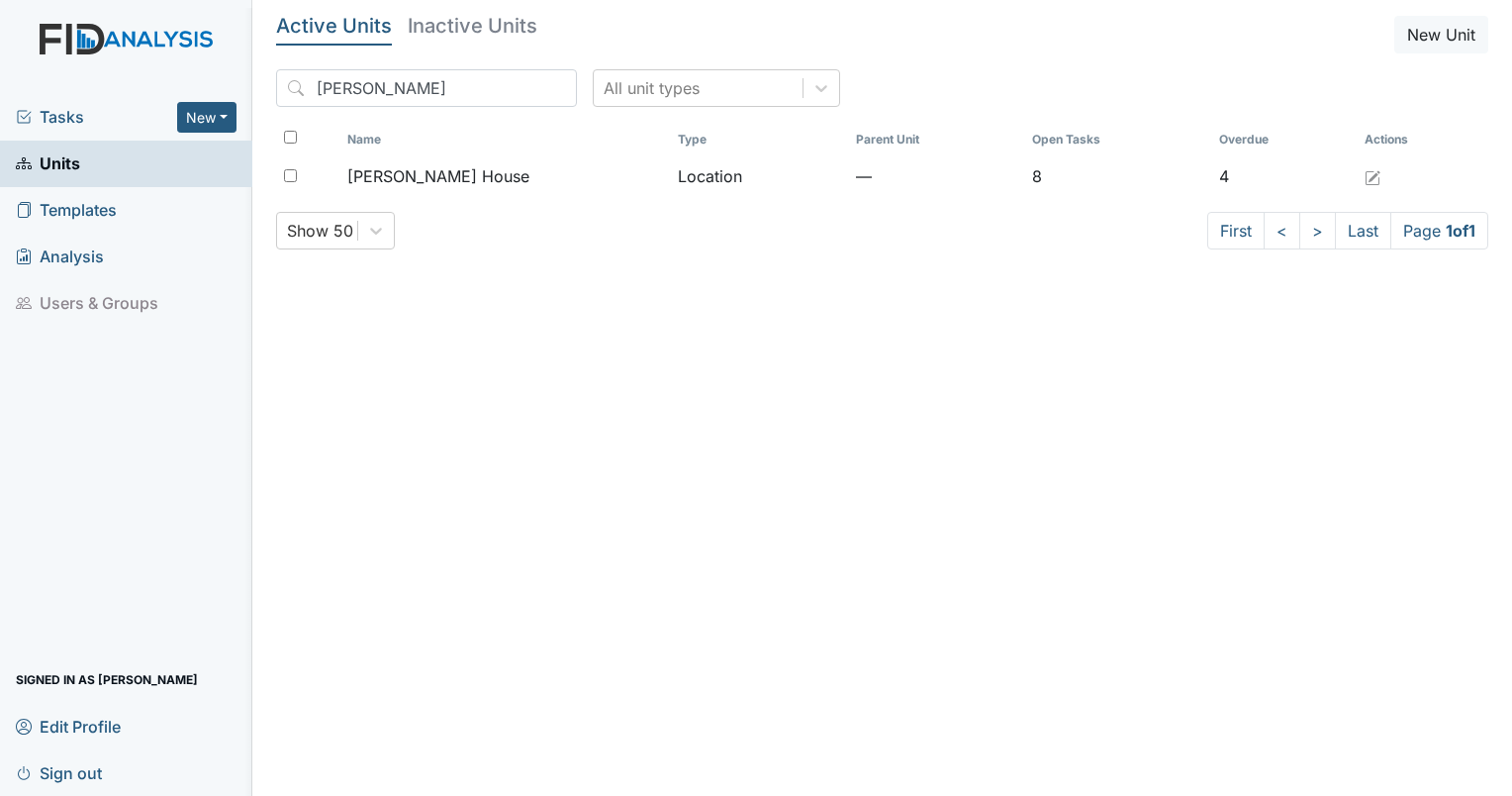 scroll, scrollTop: 0, scrollLeft: 0, axis: both 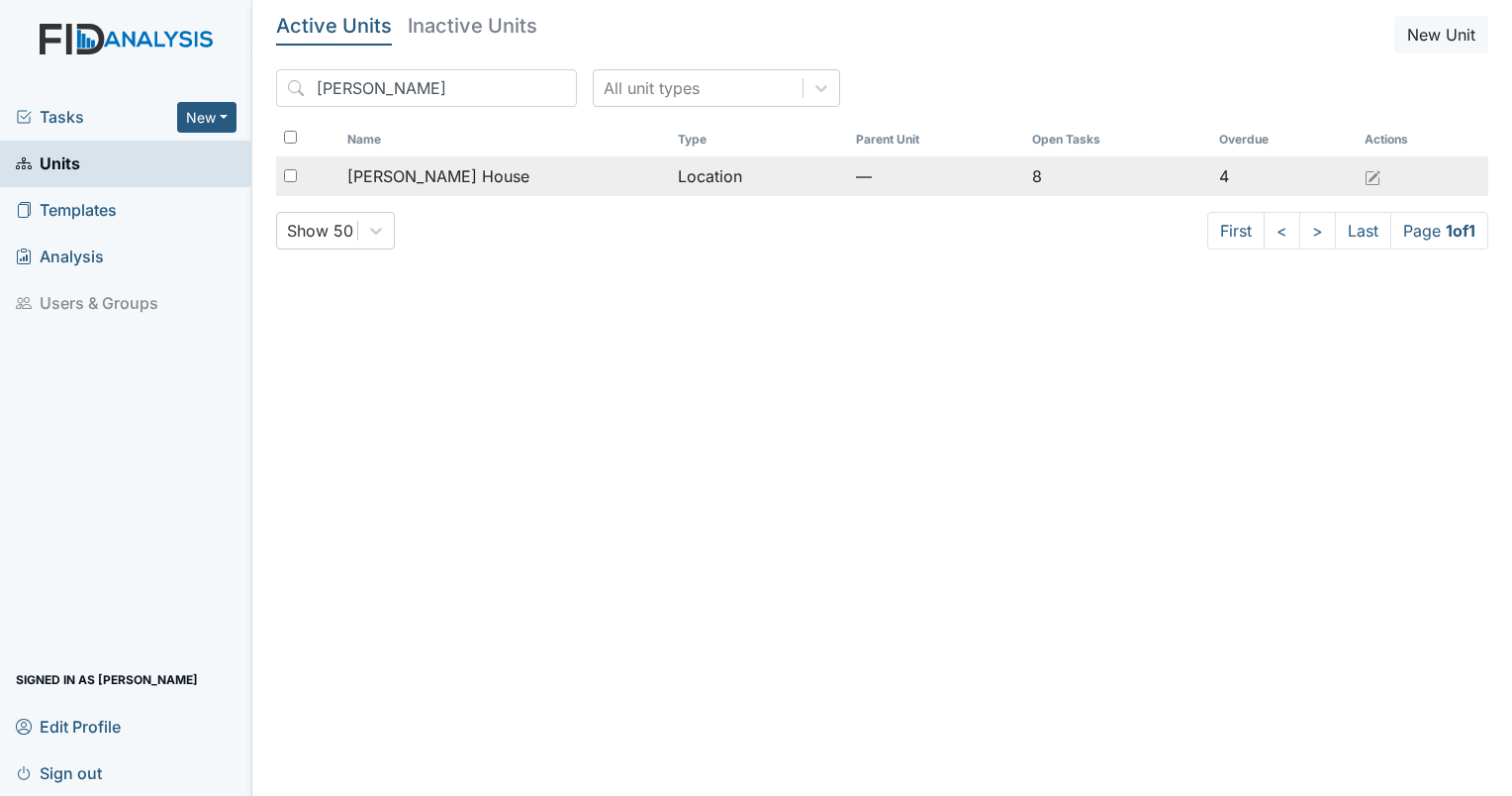 click at bounding box center [290, 175] 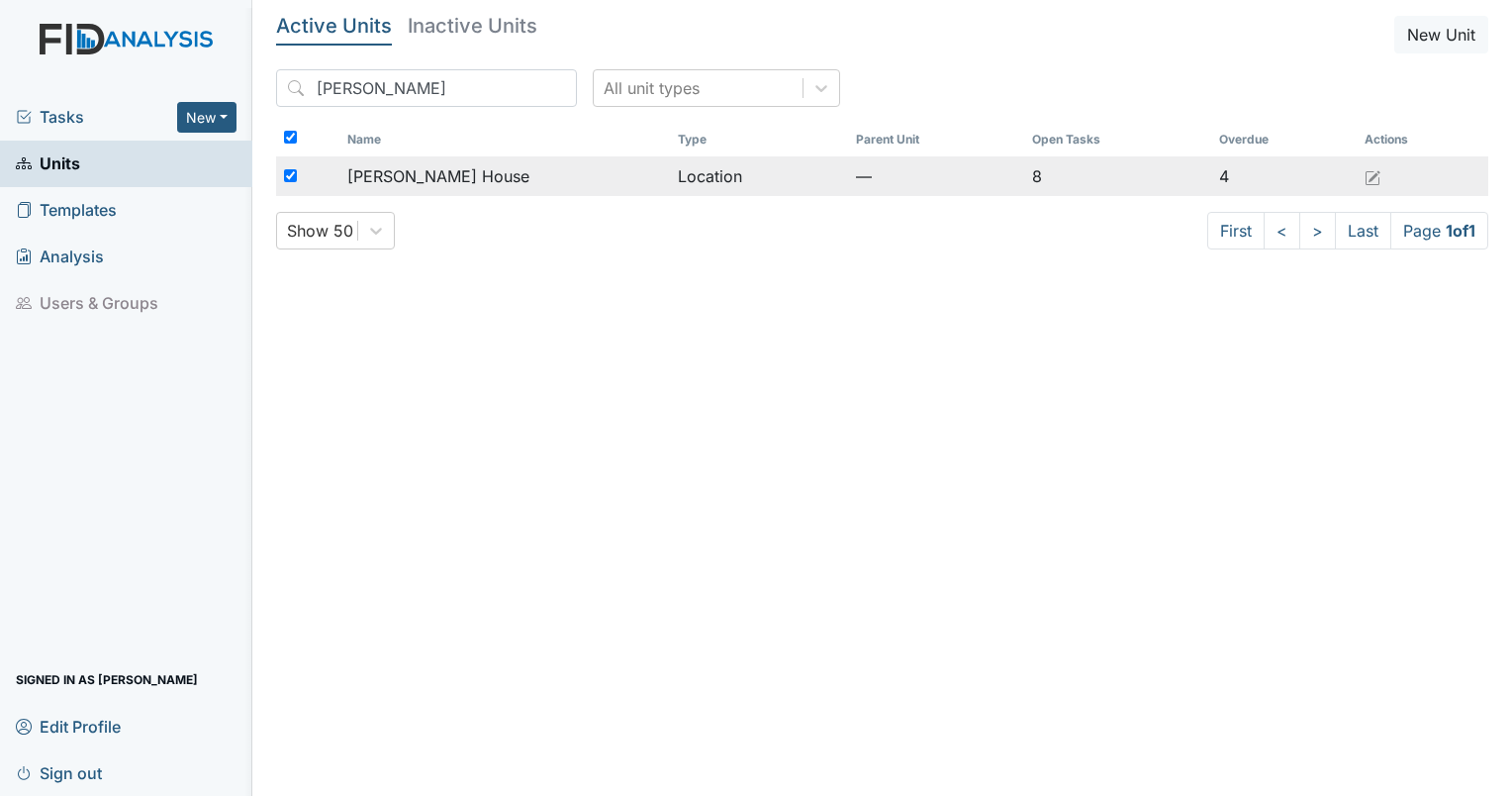 checkbox on "true" 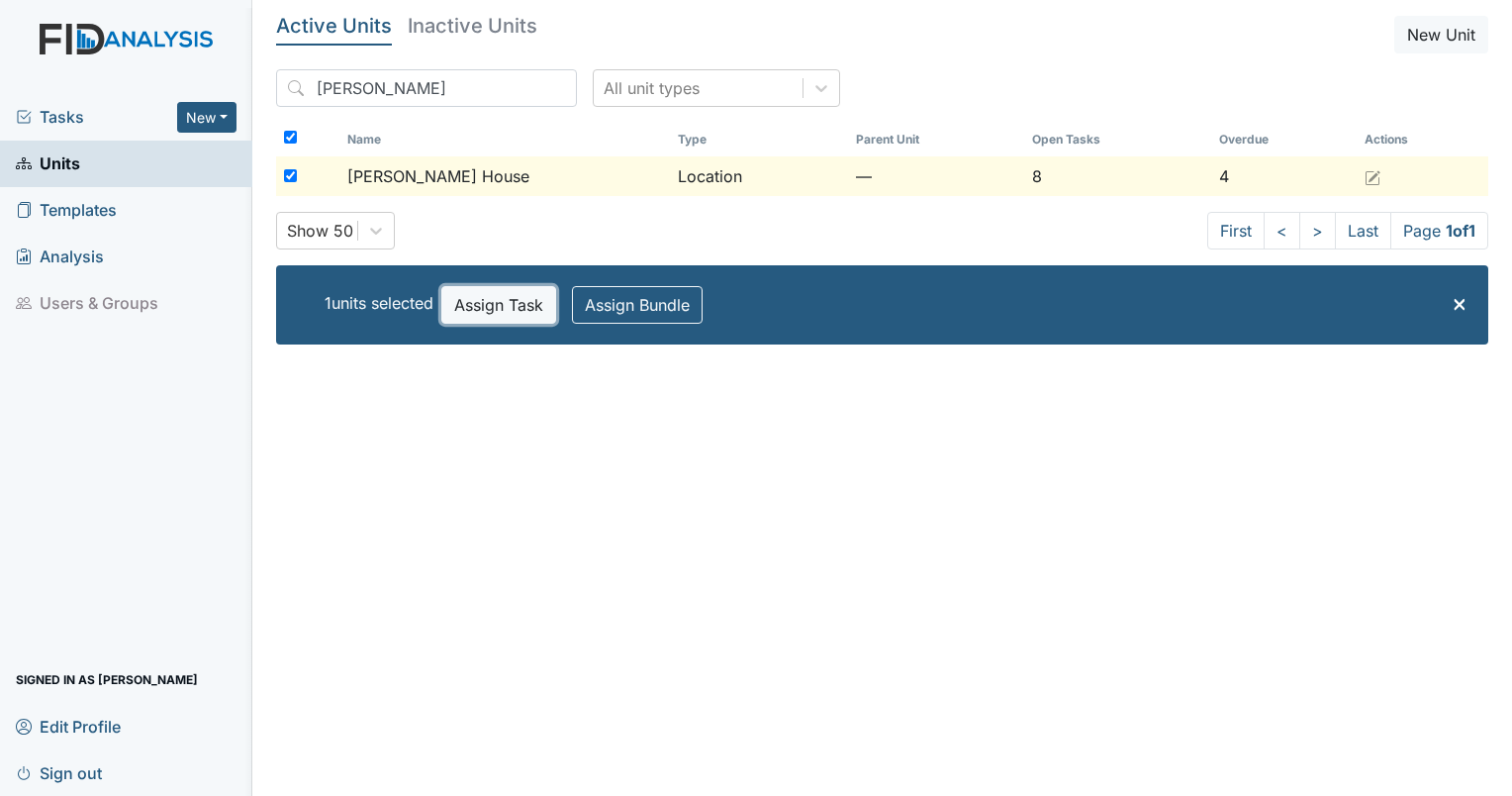 click on "Assign Task" at bounding box center [499, 305] 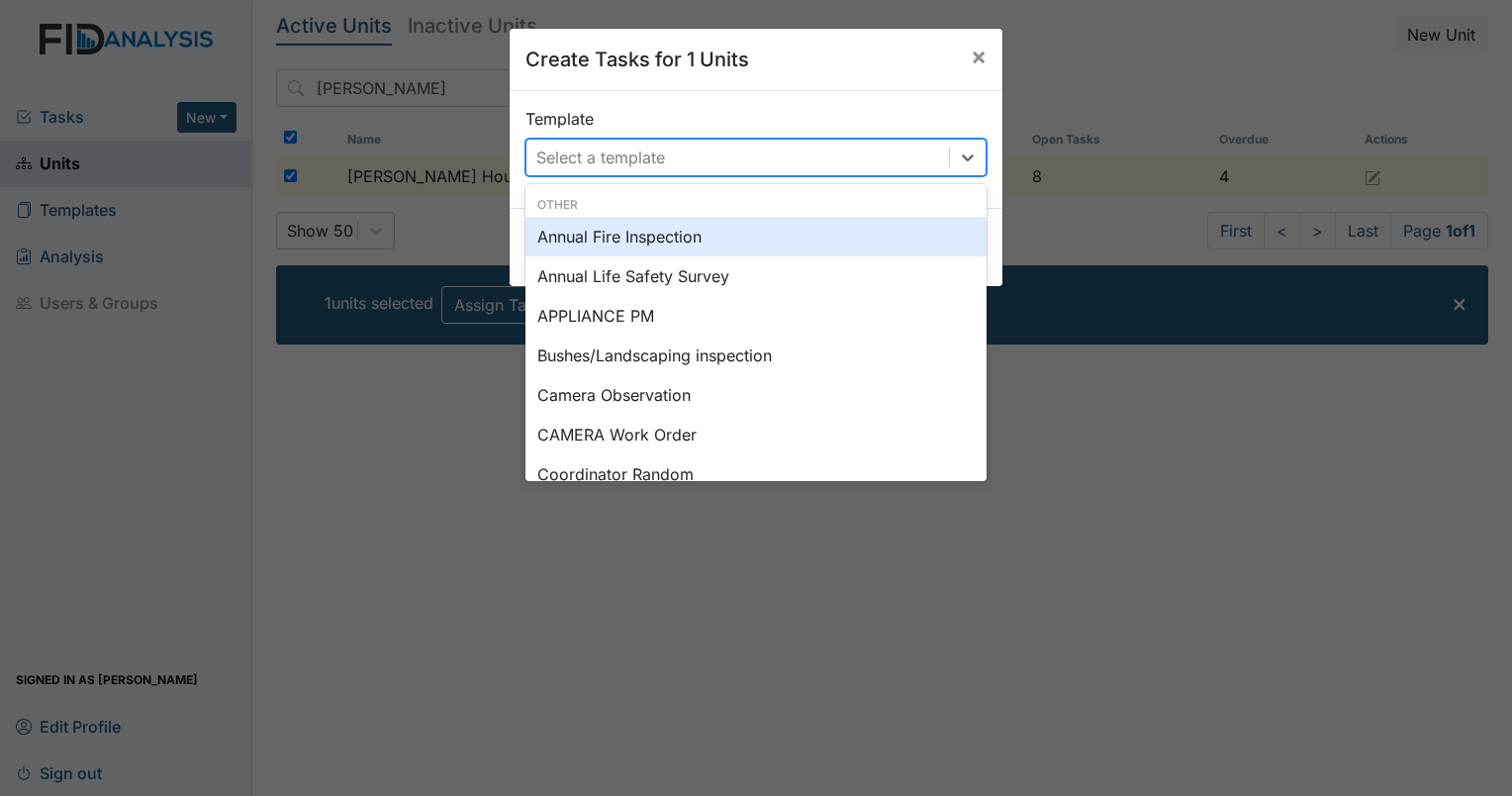 click on "Select a template" at bounding box center [601, 157] 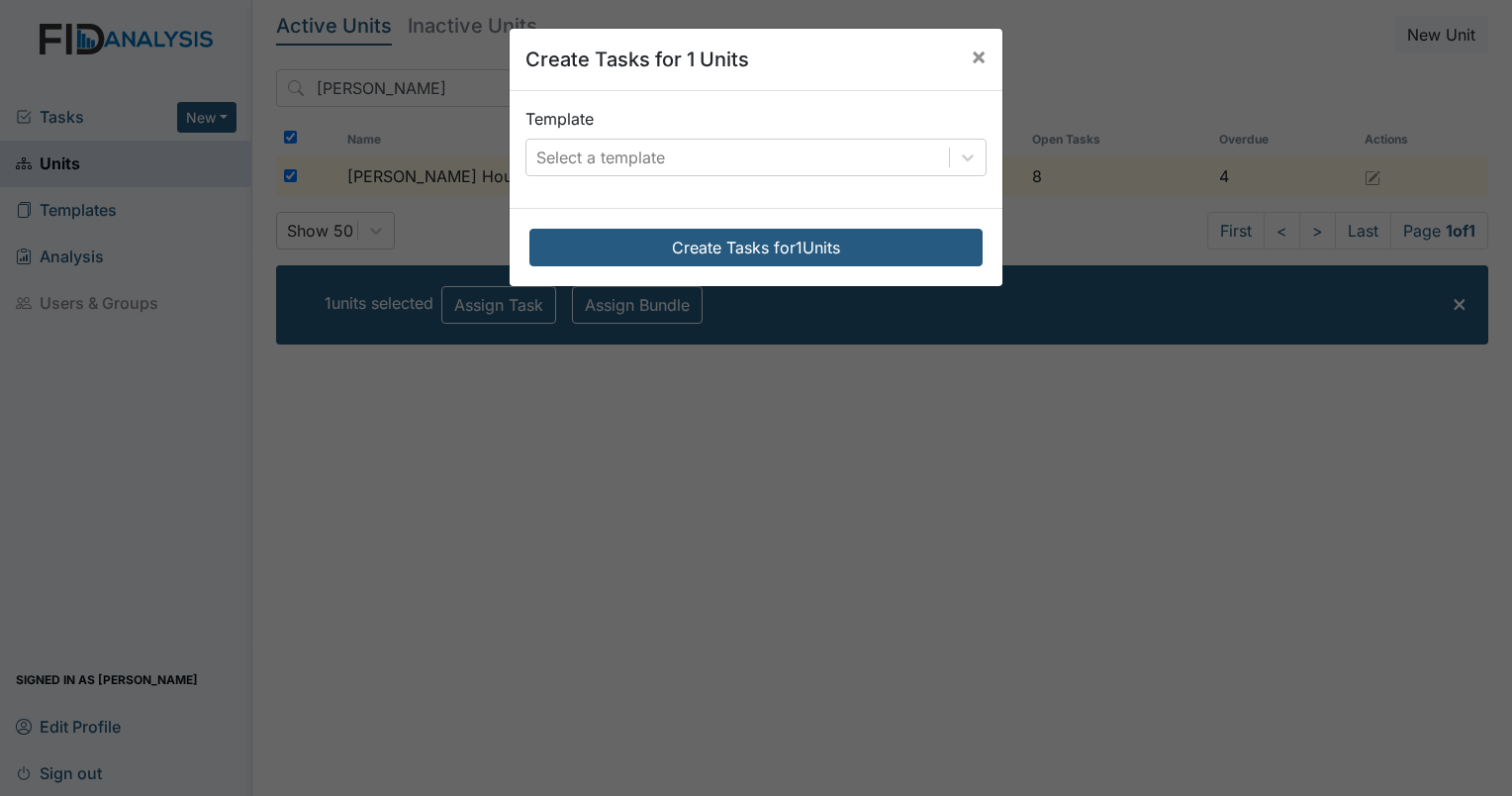 click on "Create Tasks for 1 Units   ×      Template Select a template Create Tasks for  1  Units" at bounding box center [756, 398] 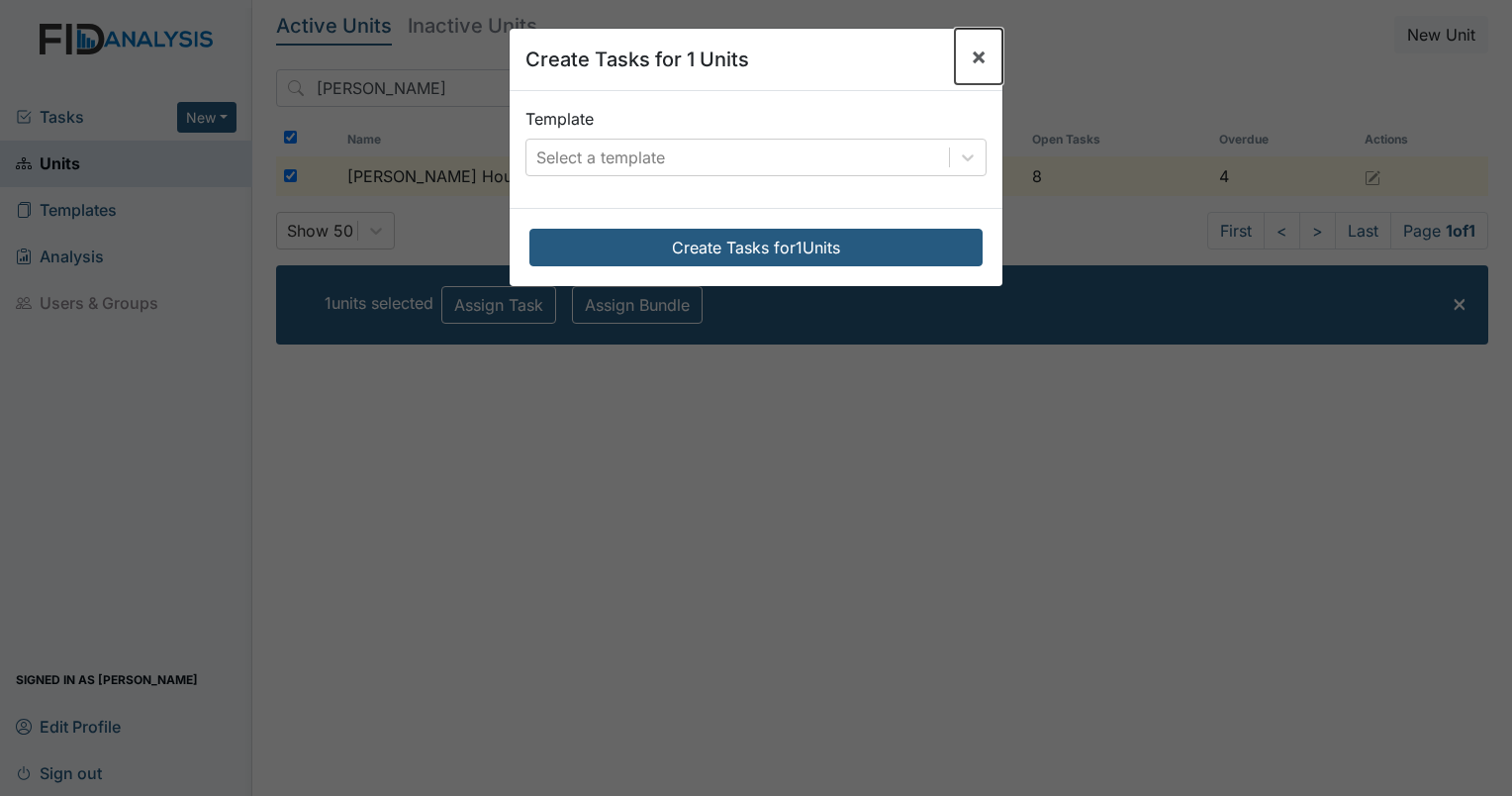 click on "×" at bounding box center [979, 56] 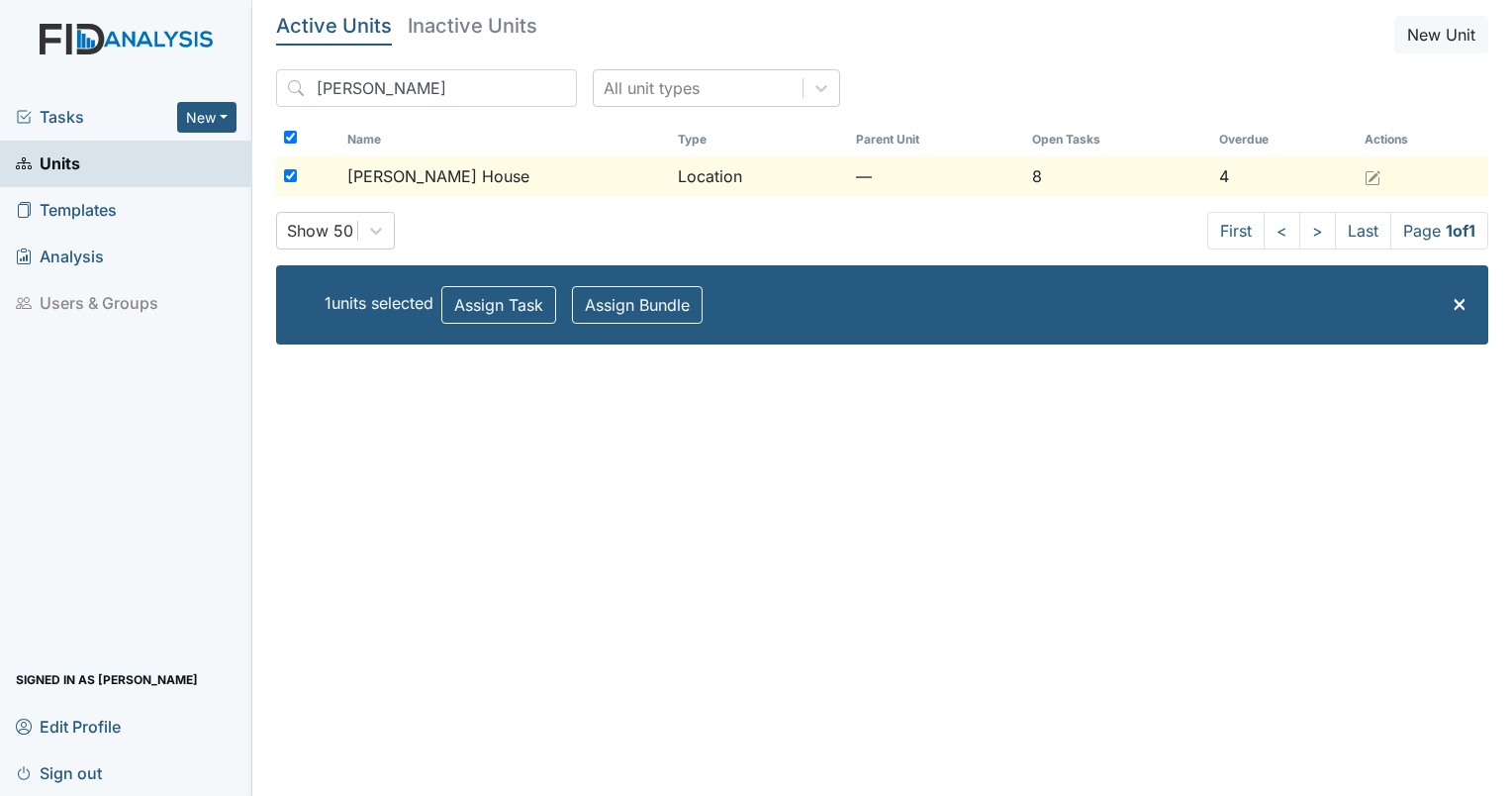 click on "Tasks" at bounding box center (96, 117) 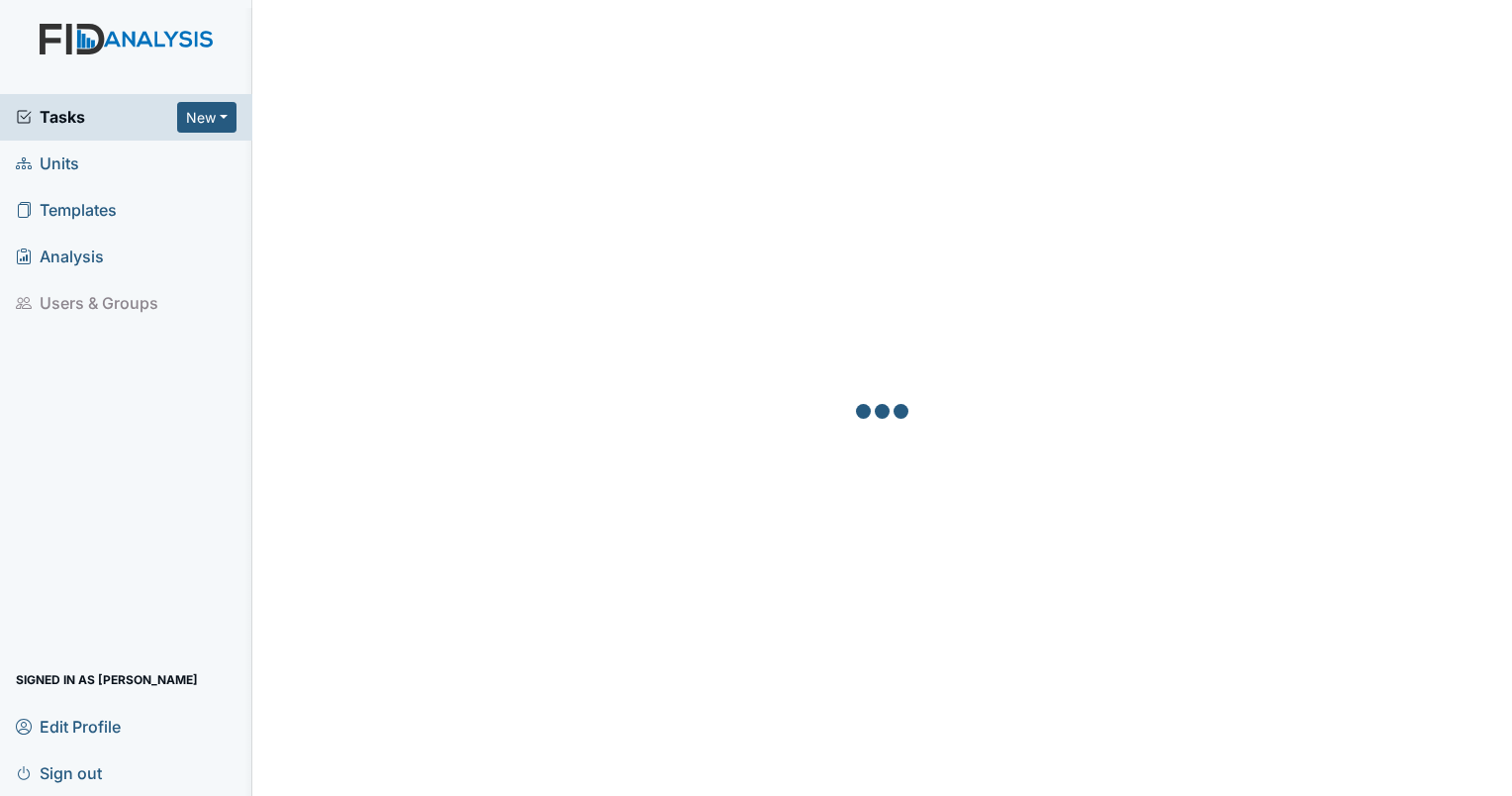 scroll, scrollTop: 0, scrollLeft: 0, axis: both 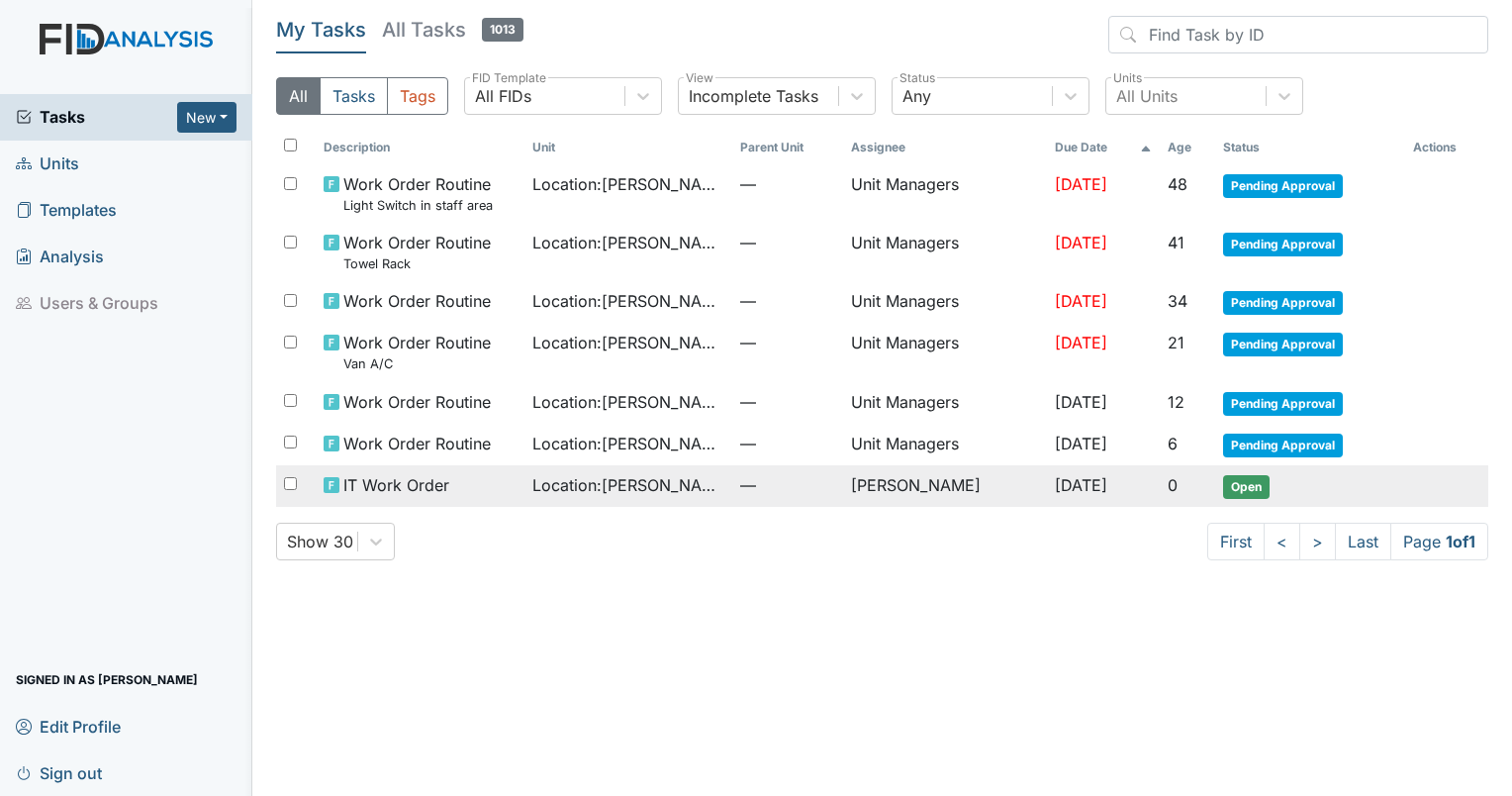 click on "Open" at bounding box center (1246, 487) 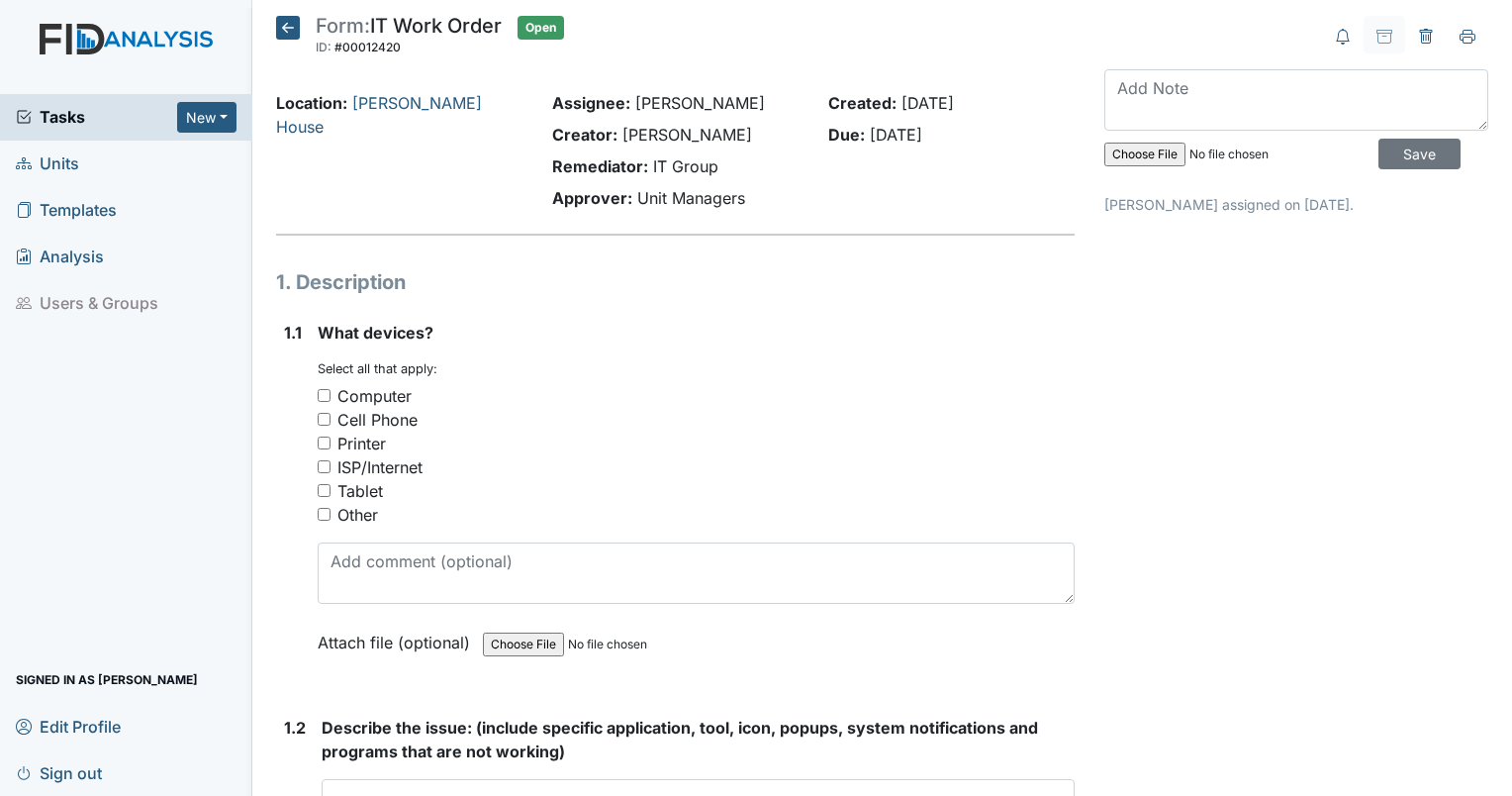 scroll, scrollTop: 0, scrollLeft: 0, axis: both 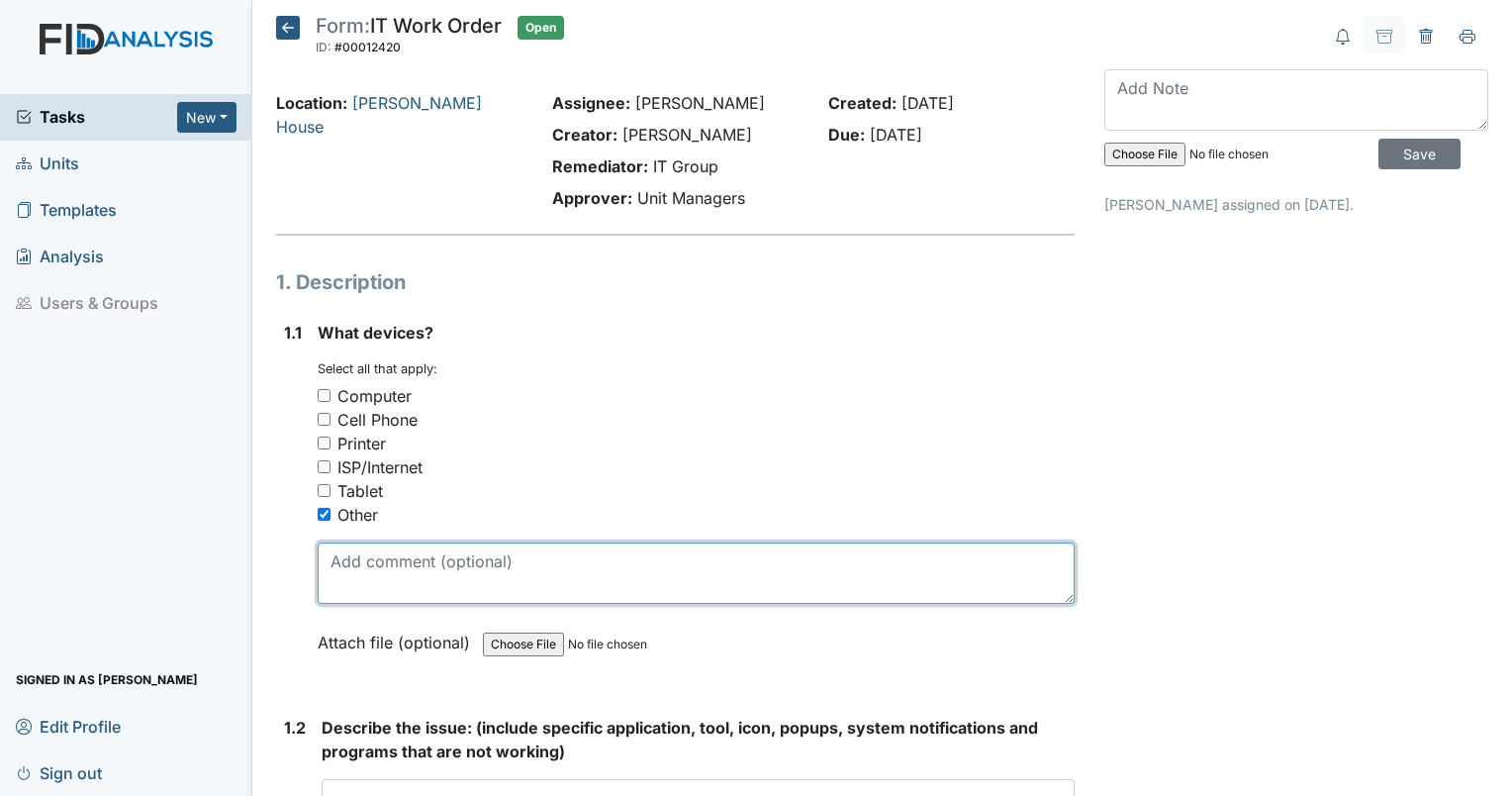 click at bounding box center [696, 573] 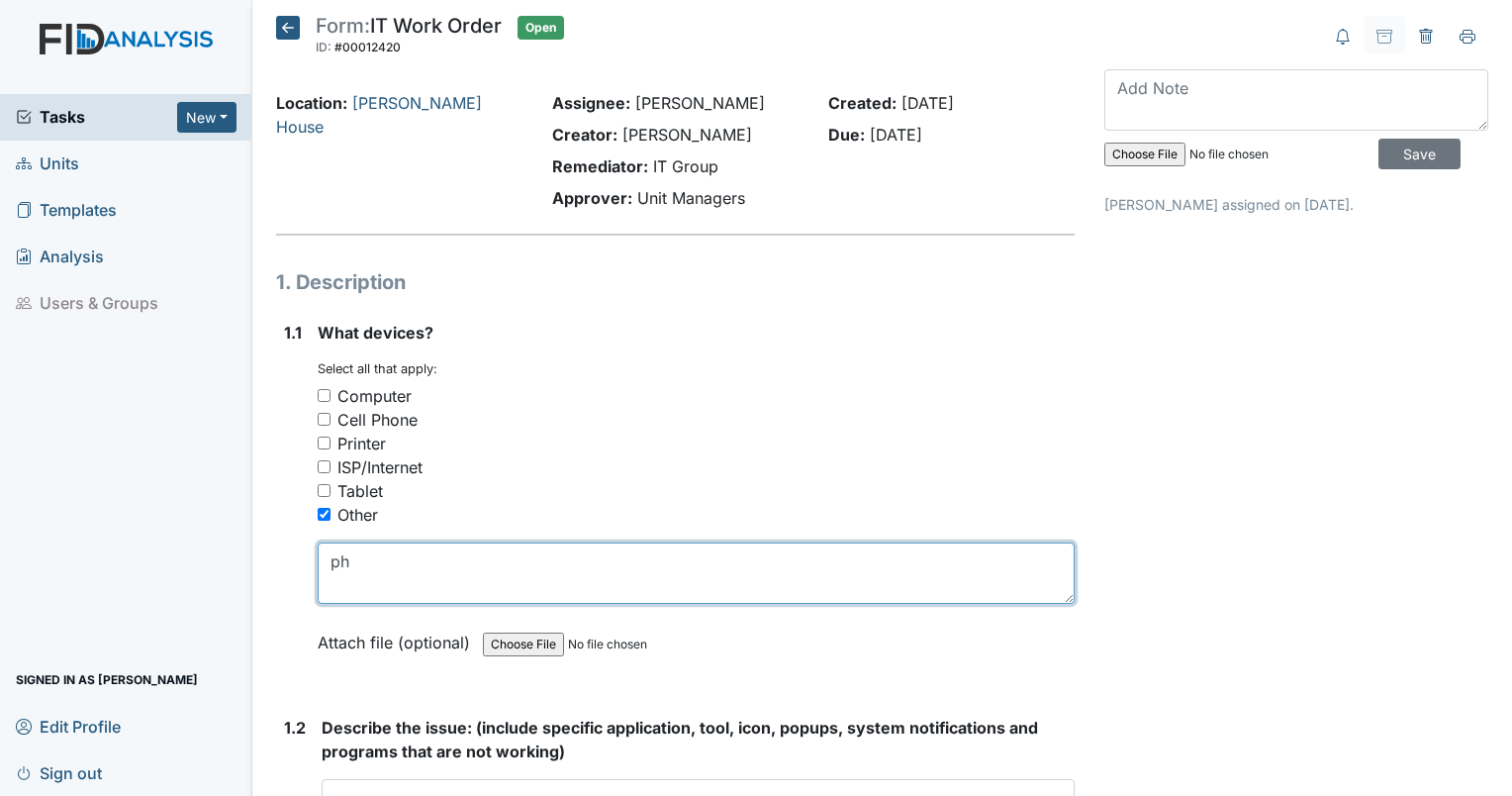 type on "p" 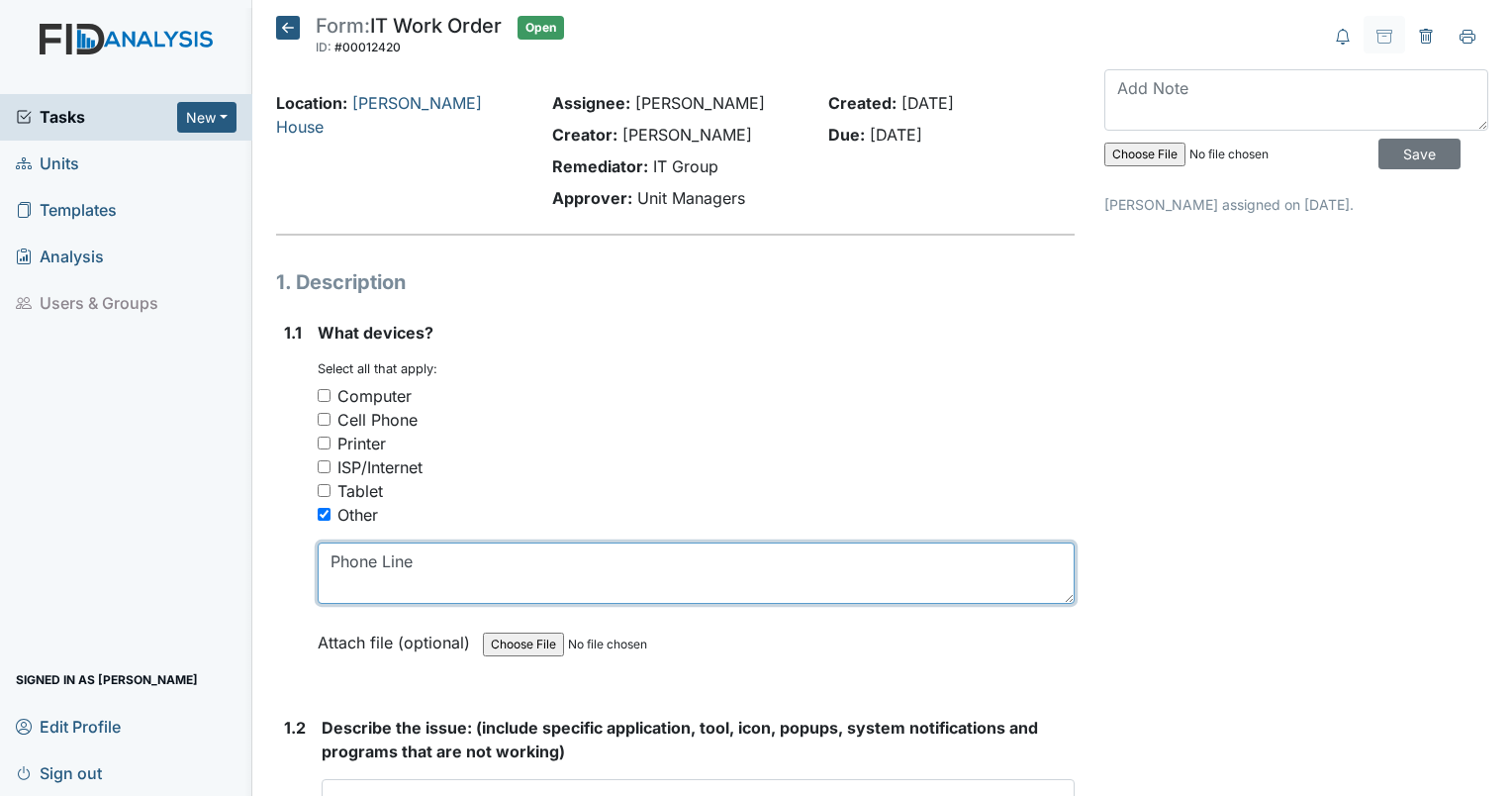 type on "Phone Line" 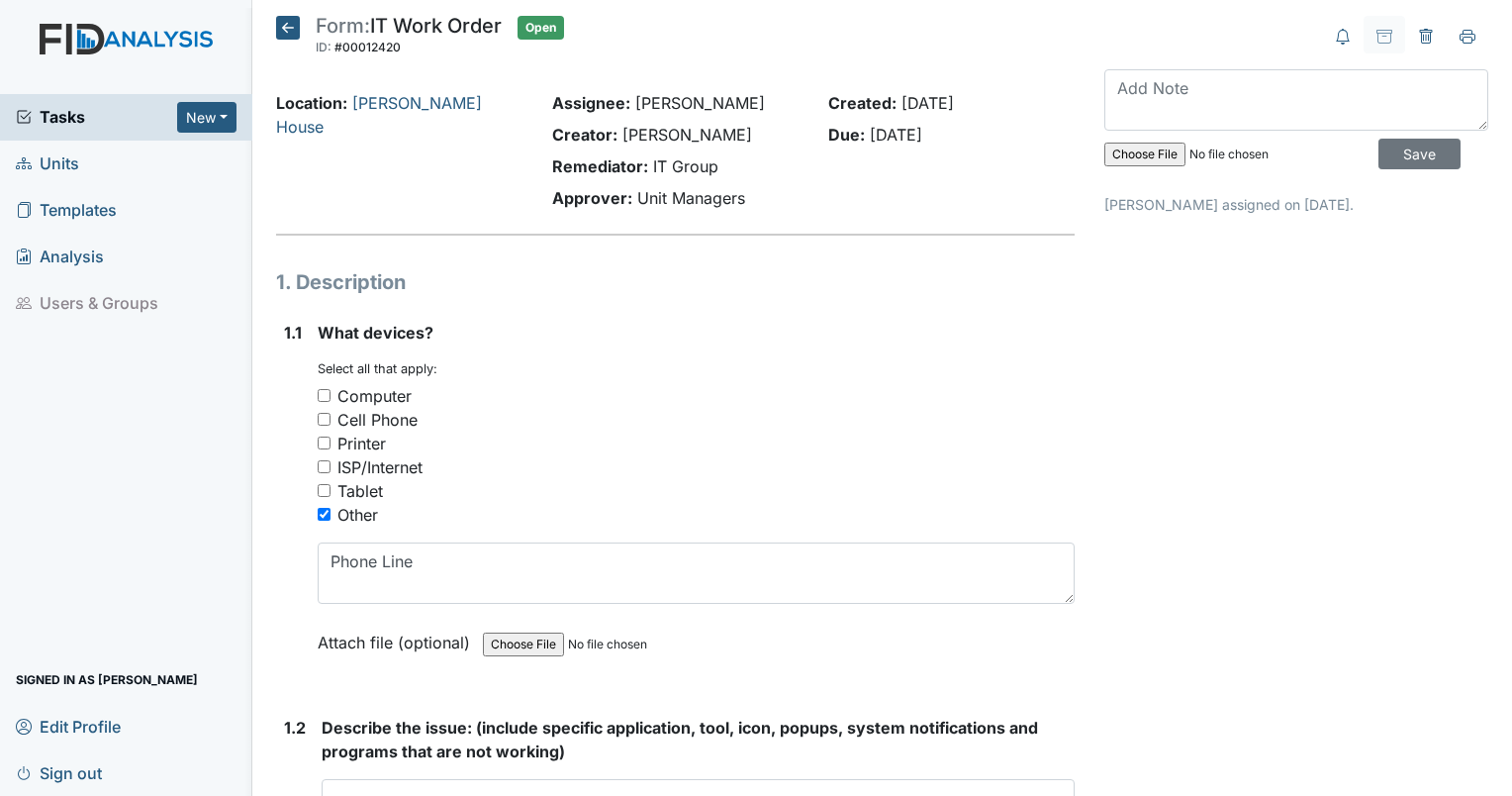 click on "Cell Phone" at bounding box center (696, 420) 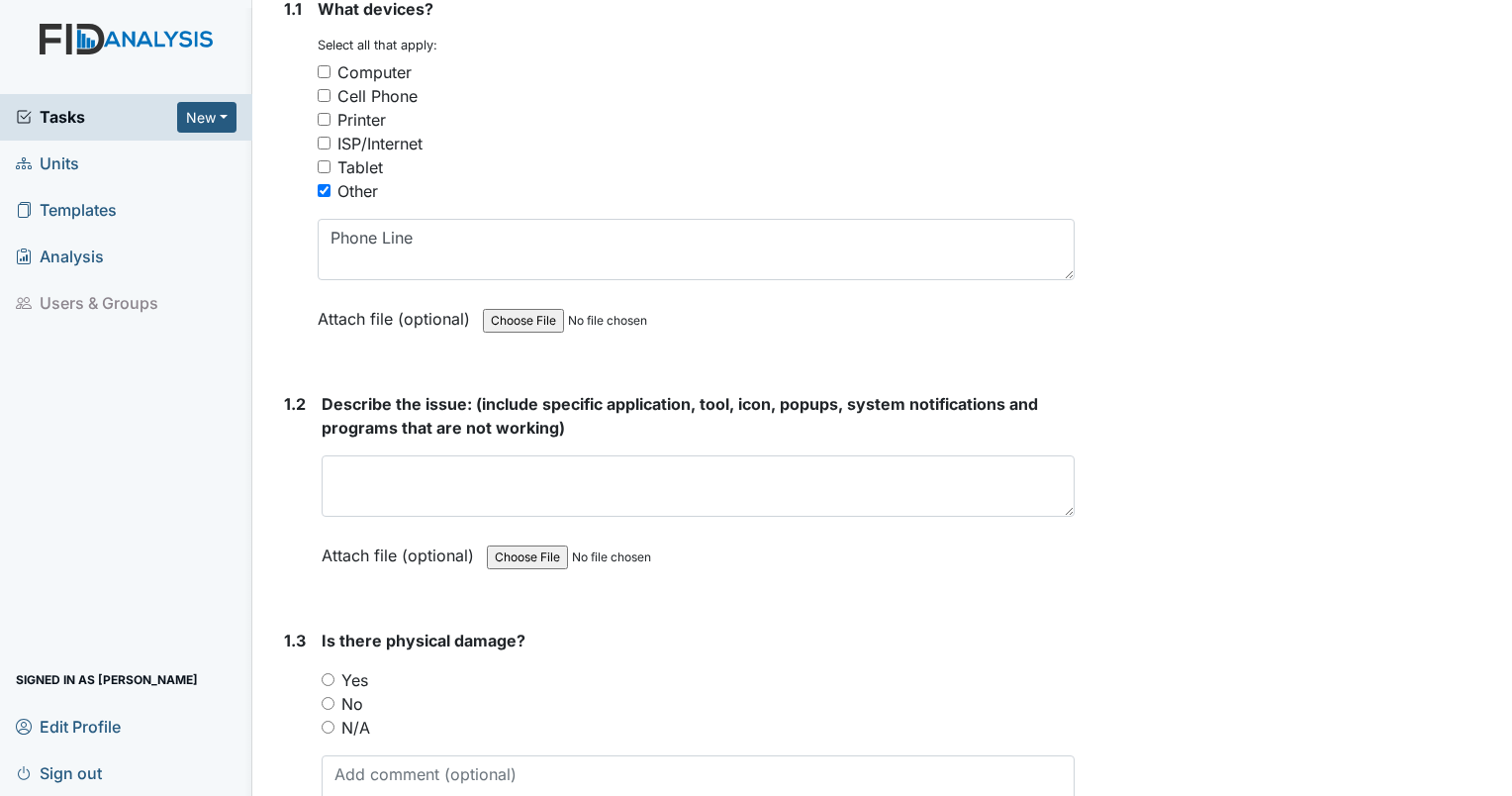 scroll, scrollTop: 440, scrollLeft: 0, axis: vertical 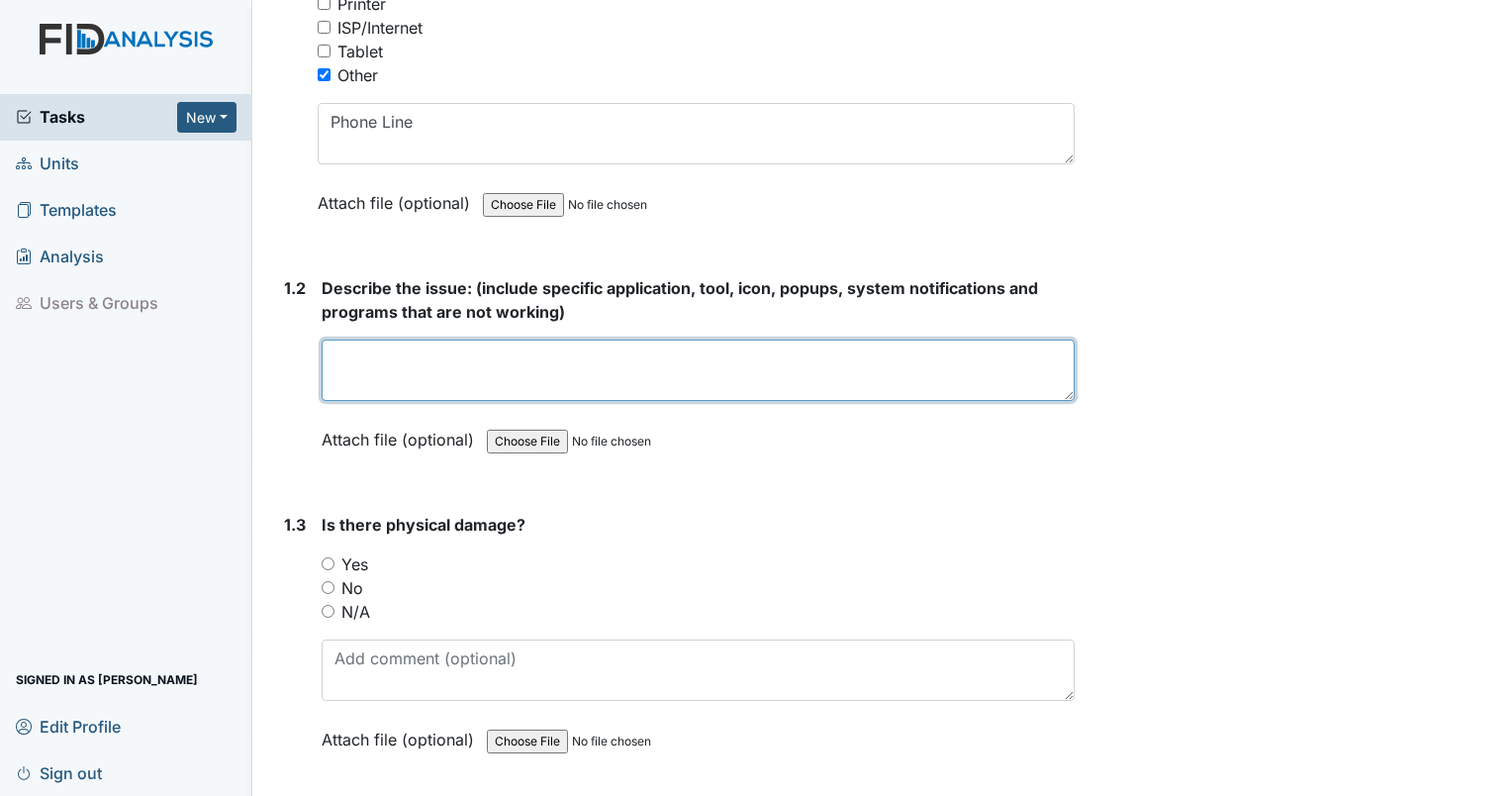 click at bounding box center [698, 370] 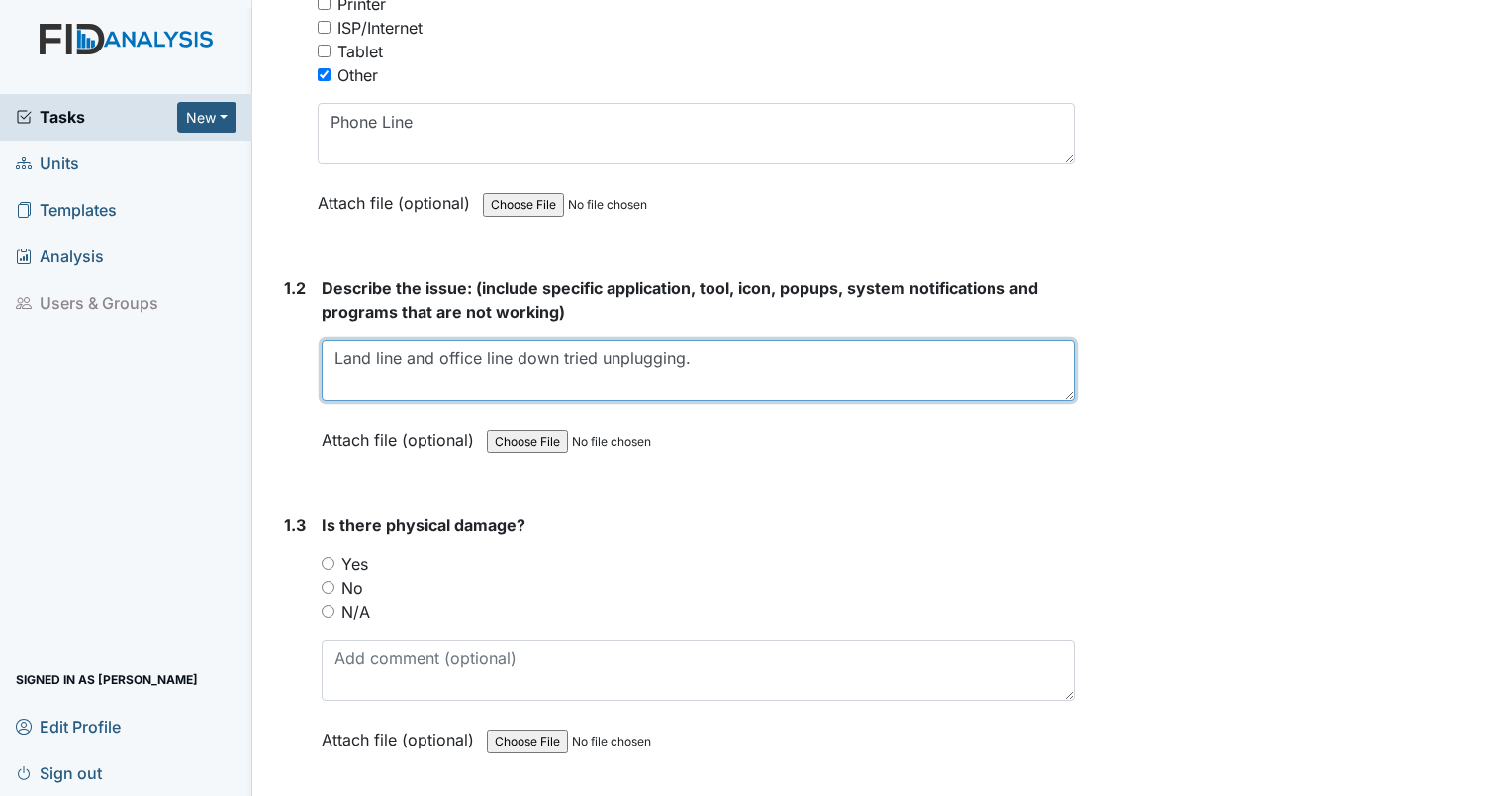 type on "Land line and office line down tried unplugging." 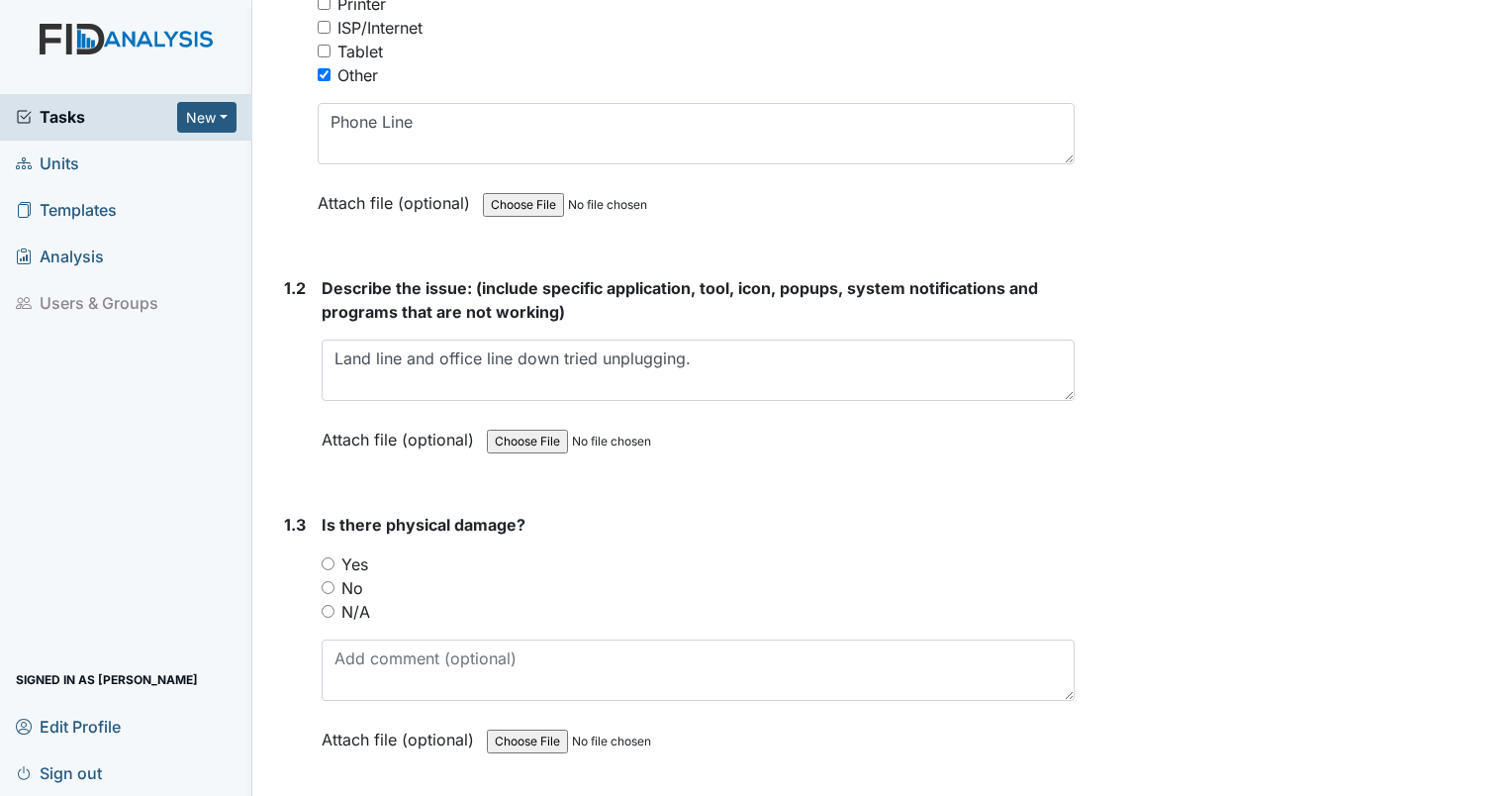 click on "Archive Task
×
Are you sure you want to archive this task? It will appear as incomplete on reports.
Archive
Delete Task
×
Are you sure you want to delete this task?
Delete
Save
Dorothy  Stallings assigned on Jul 14, 2025." at bounding box center [1296, 663] 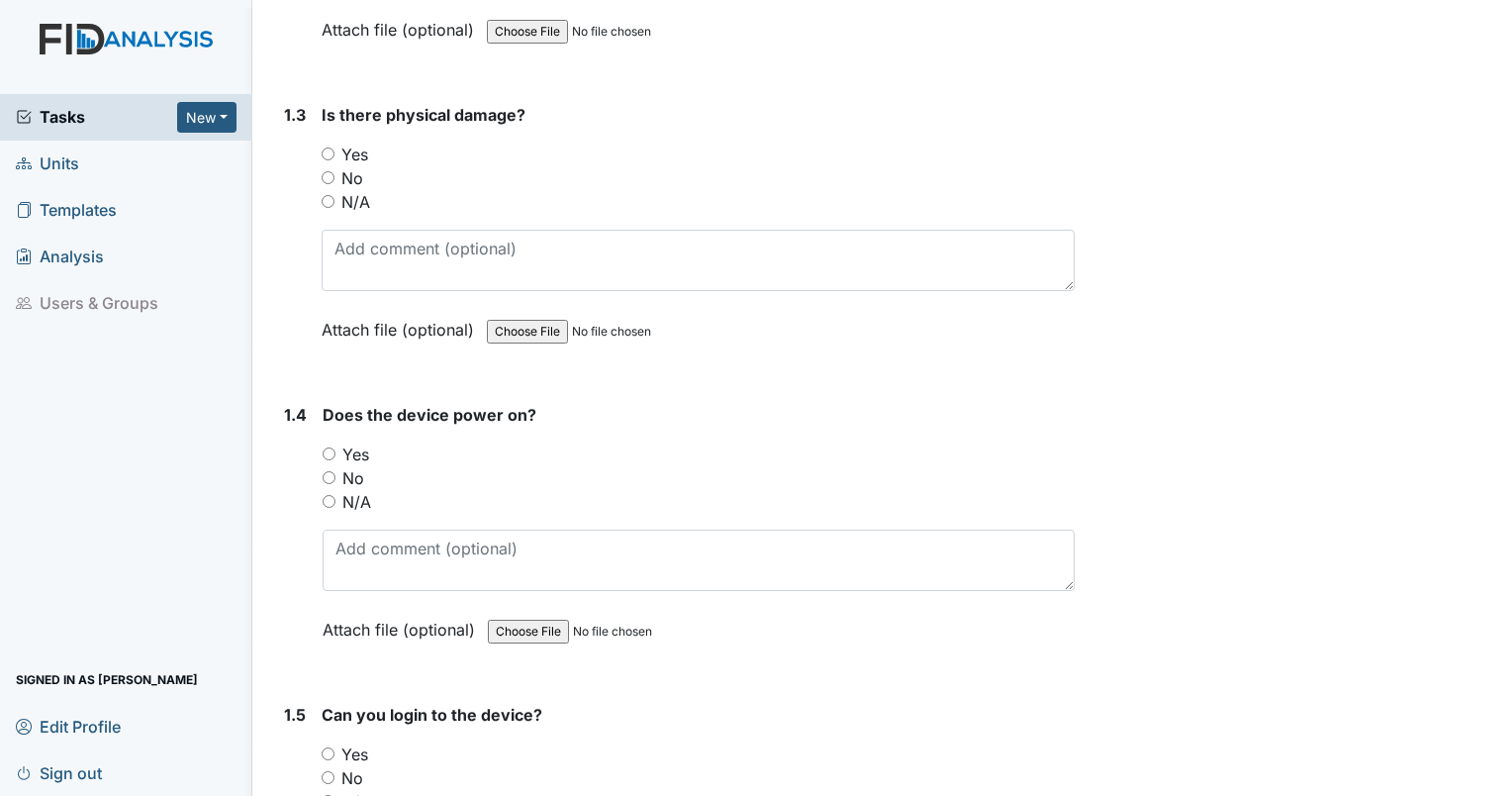 scroll, scrollTop: 875, scrollLeft: 0, axis: vertical 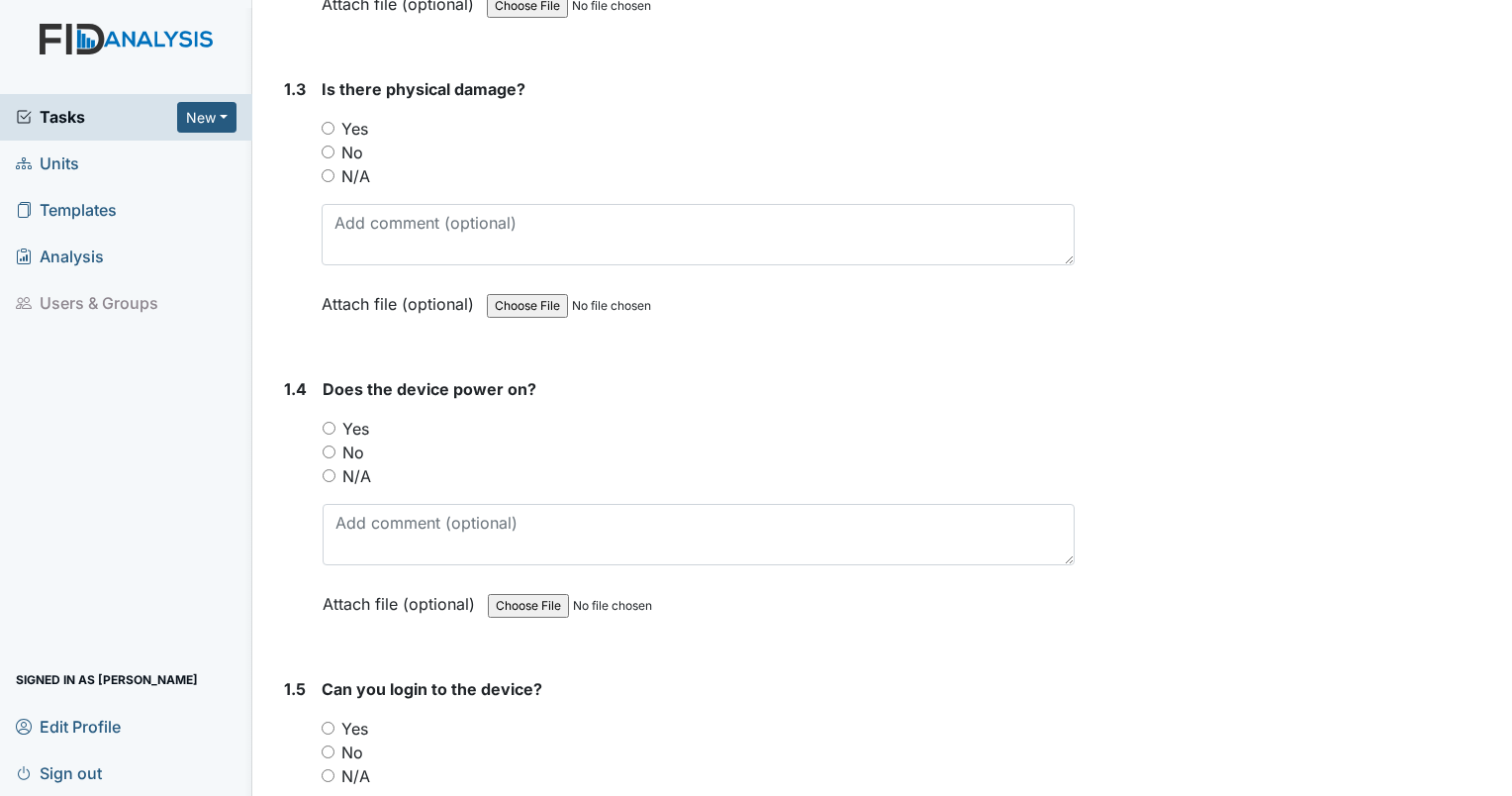 click on "No" at bounding box center [328, 151] 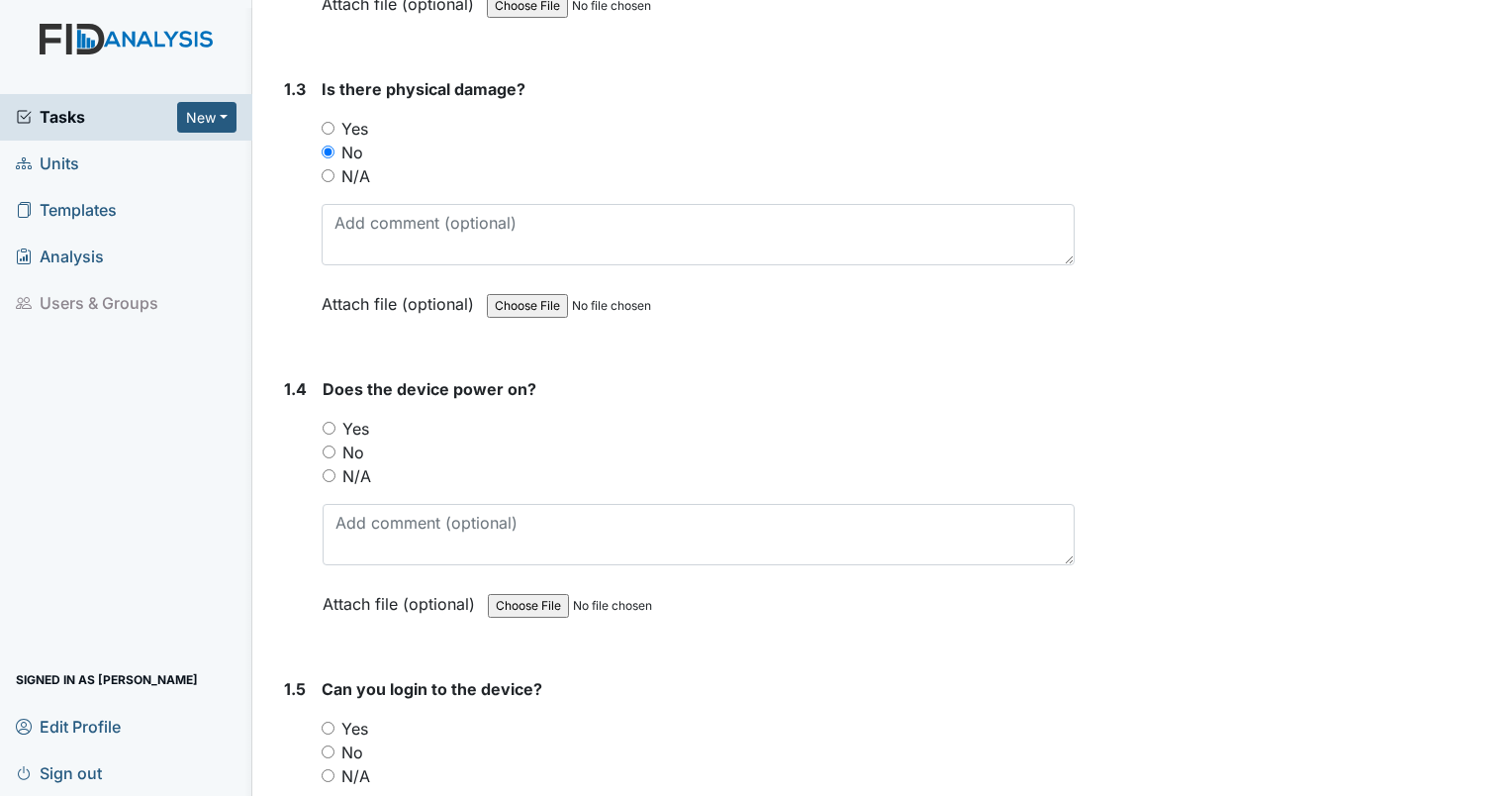click on "Archive Task
×
Are you sure you want to archive this task? It will appear as incomplete on reports.
Archive
Delete Task
×
Are you sure you want to delete this task?
Delete
Save
Dorothy  Stallings assigned on Jul 14, 2025." at bounding box center (1296, 228) 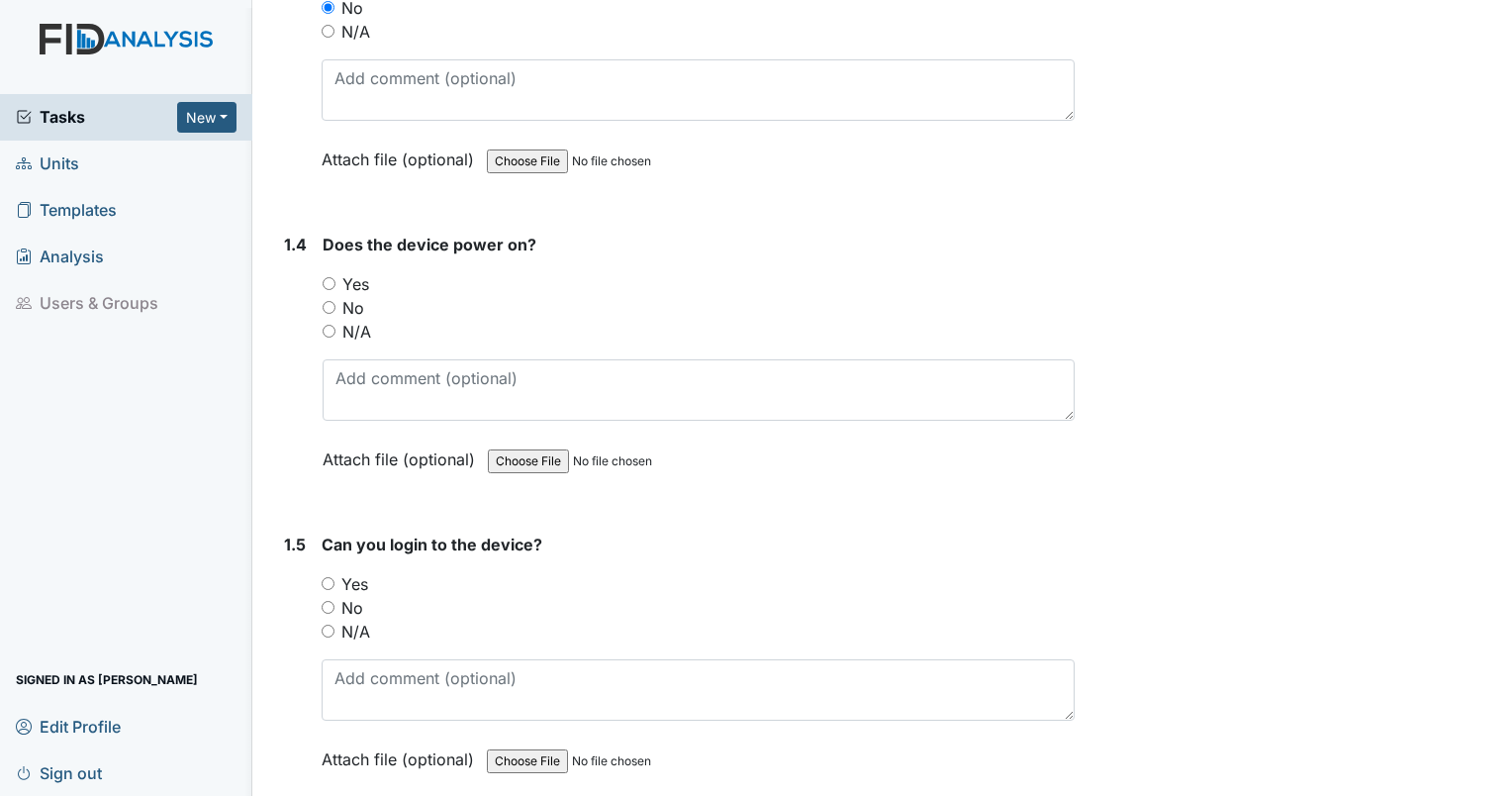 scroll, scrollTop: 1021, scrollLeft: 0, axis: vertical 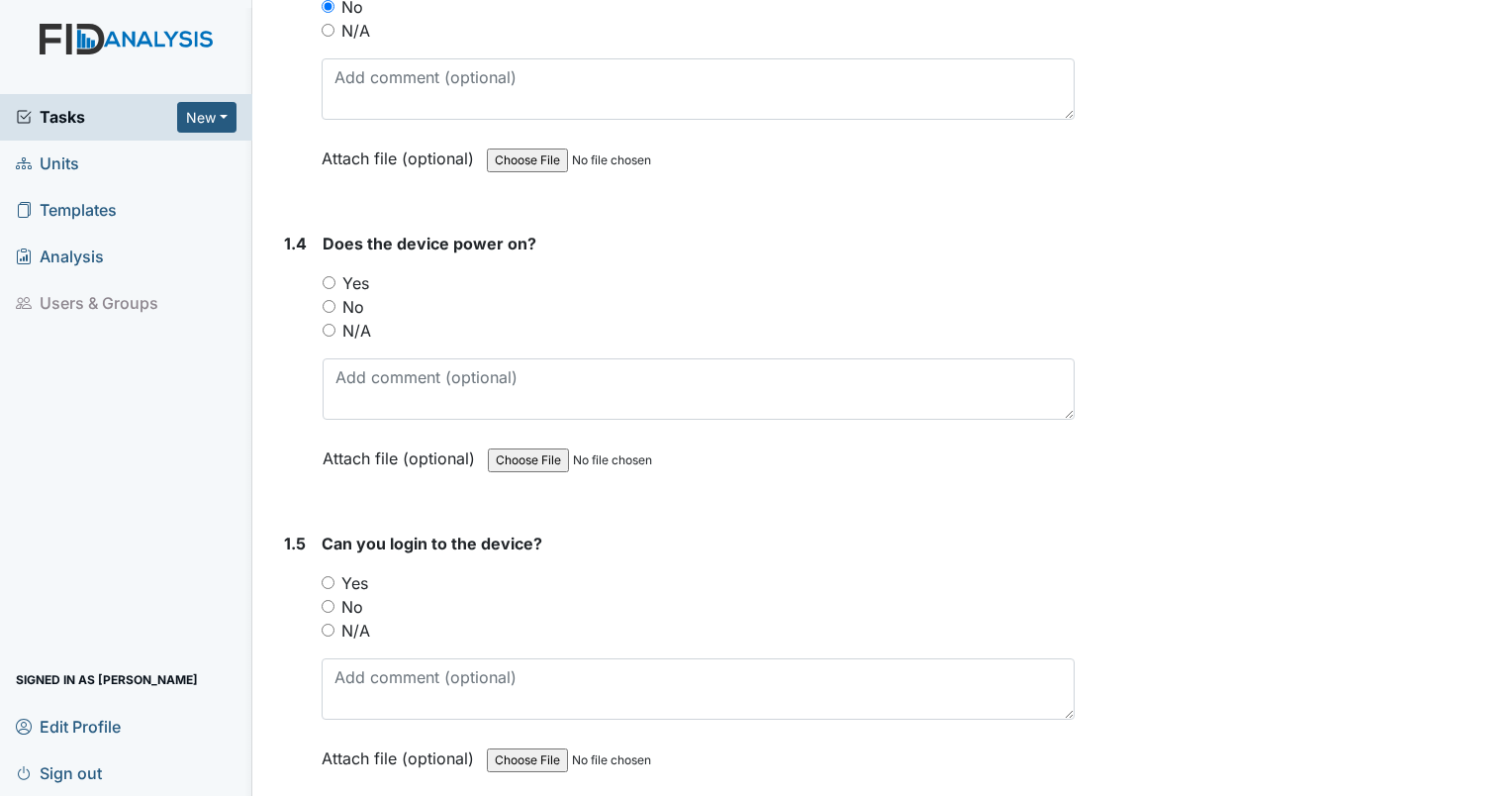 click on "Yes" at bounding box center [355, 283] 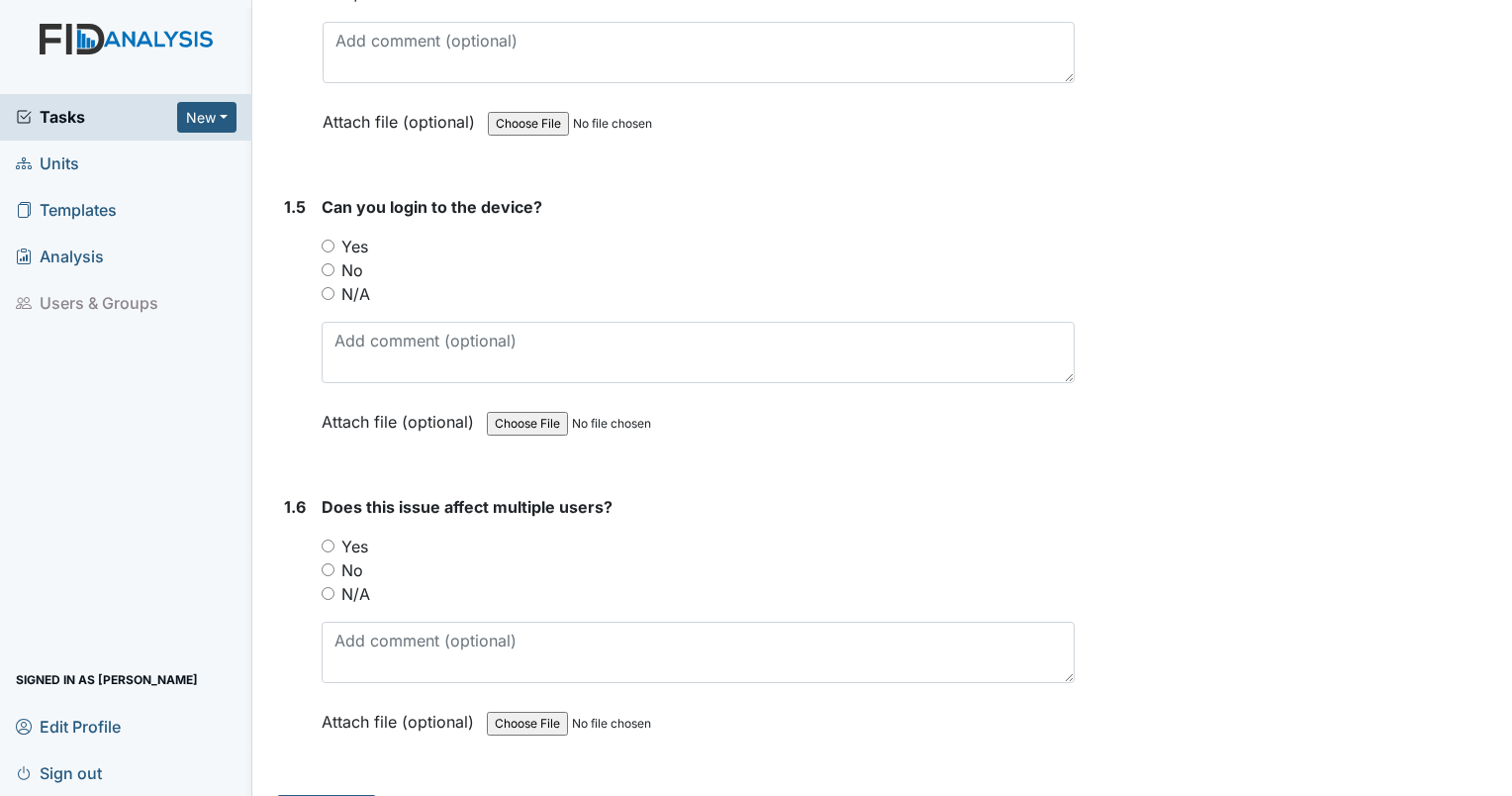 scroll, scrollTop: 1360, scrollLeft: 0, axis: vertical 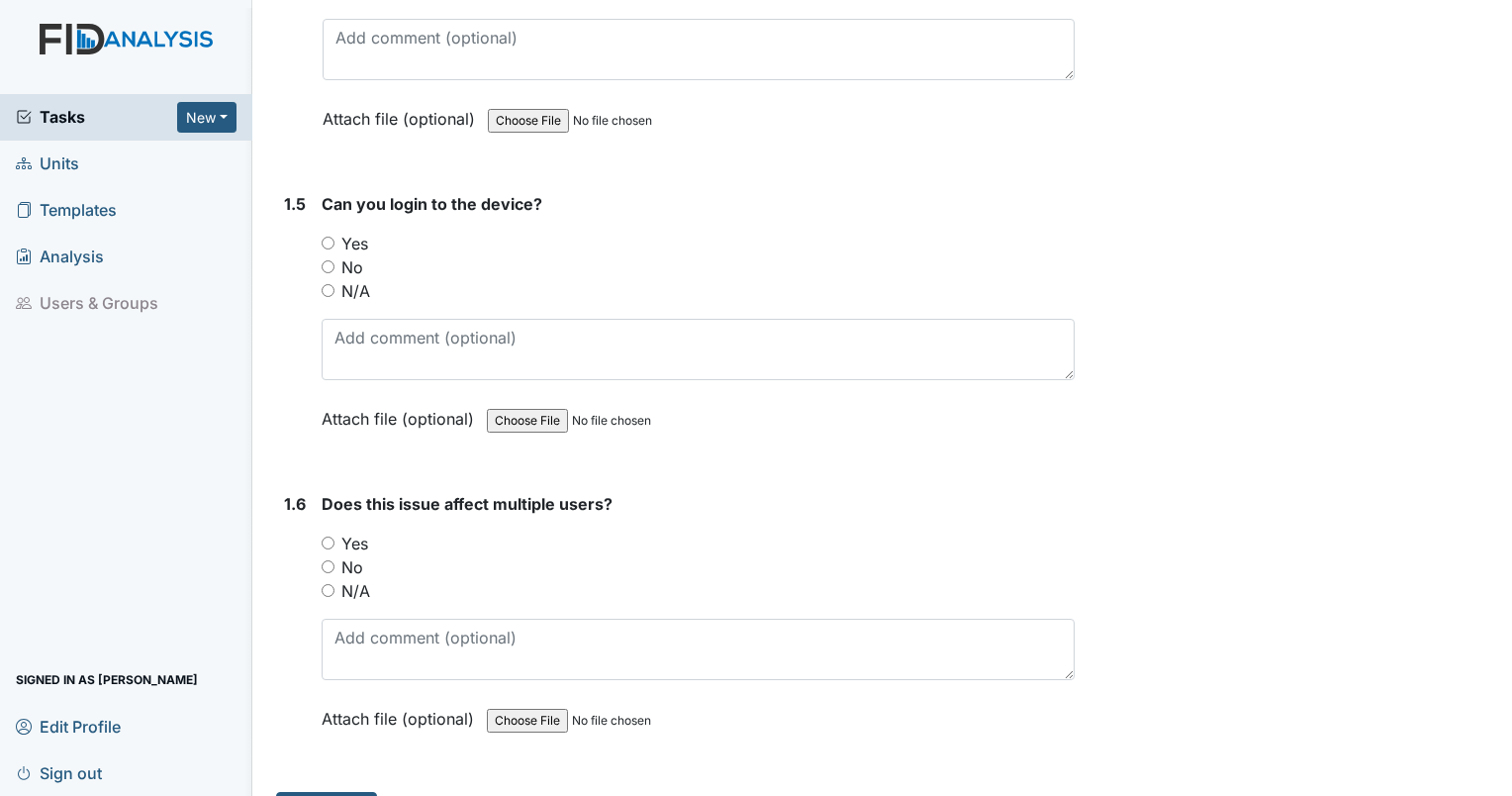 click on "N/A" at bounding box center [355, 291] 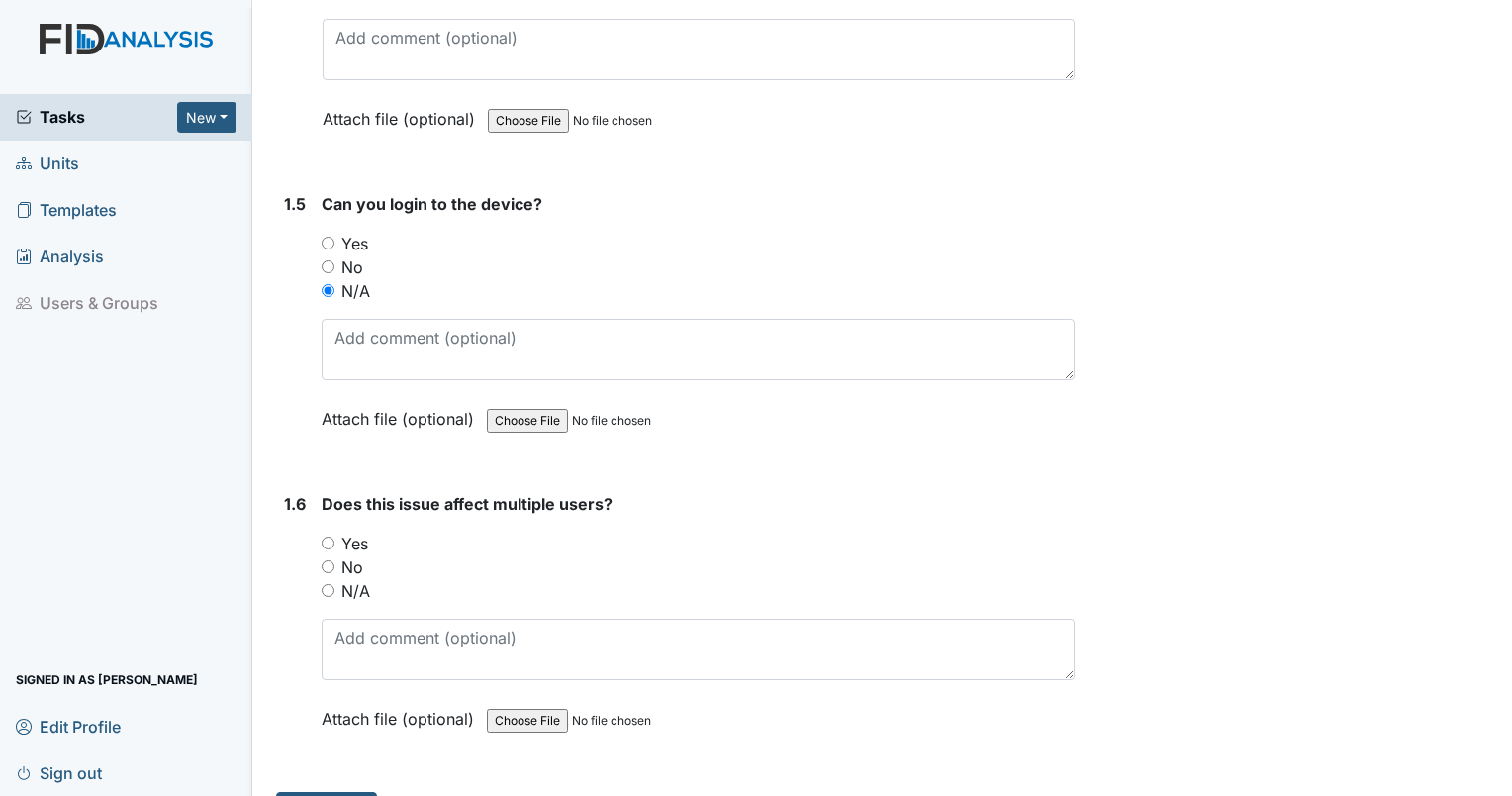 click at bounding box center (698, 349) 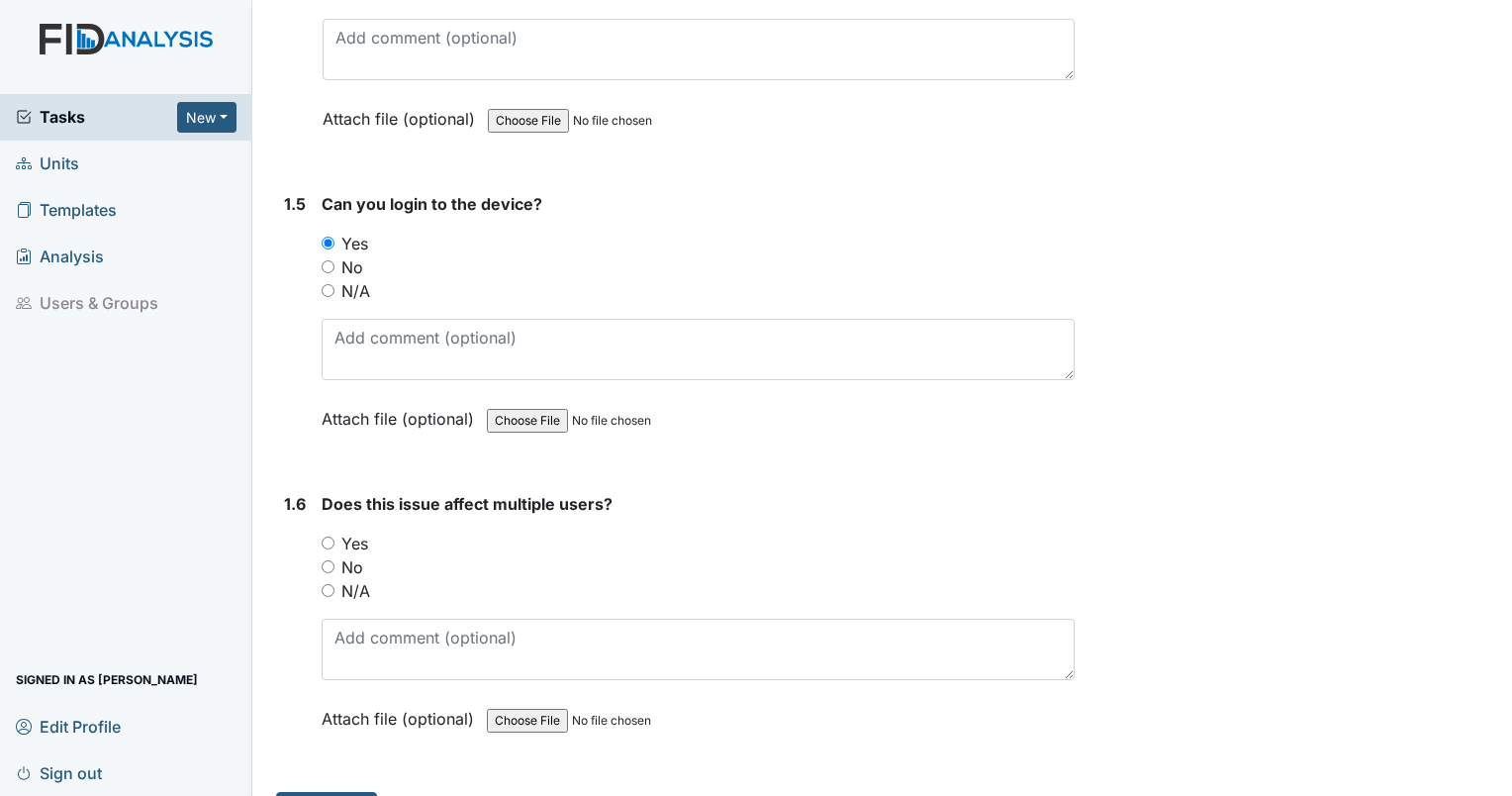 click on "Yes" at bounding box center [354, 244] 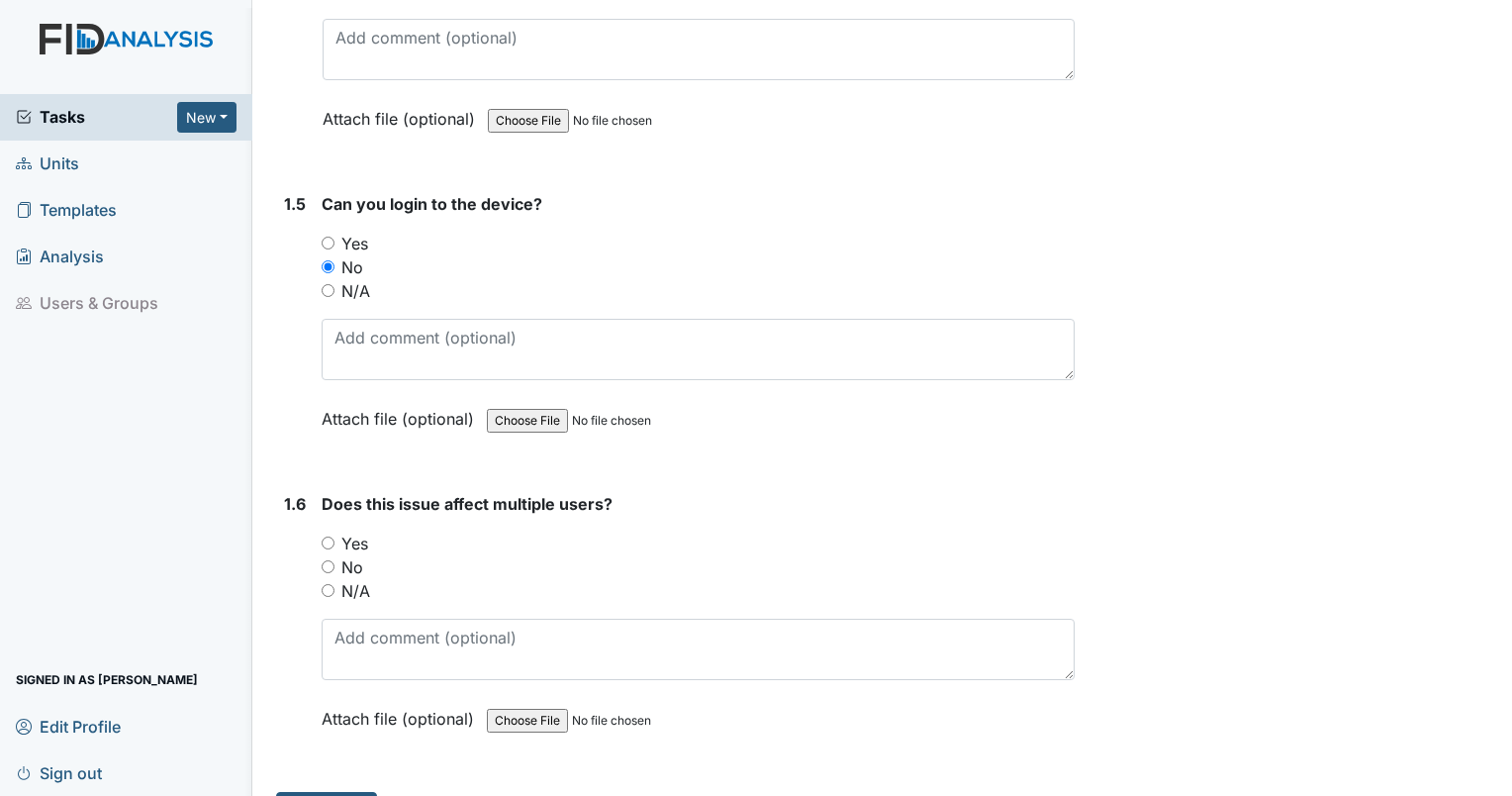 click on "Can you login to the device?
You must select one of the below options.
Yes
No
N/A
Attach file (optional)
You can upload .pdf, .txt, .jpg, .jpeg, .png, .csv, .xls, or .doc files under 100MB." at bounding box center (698, 318) 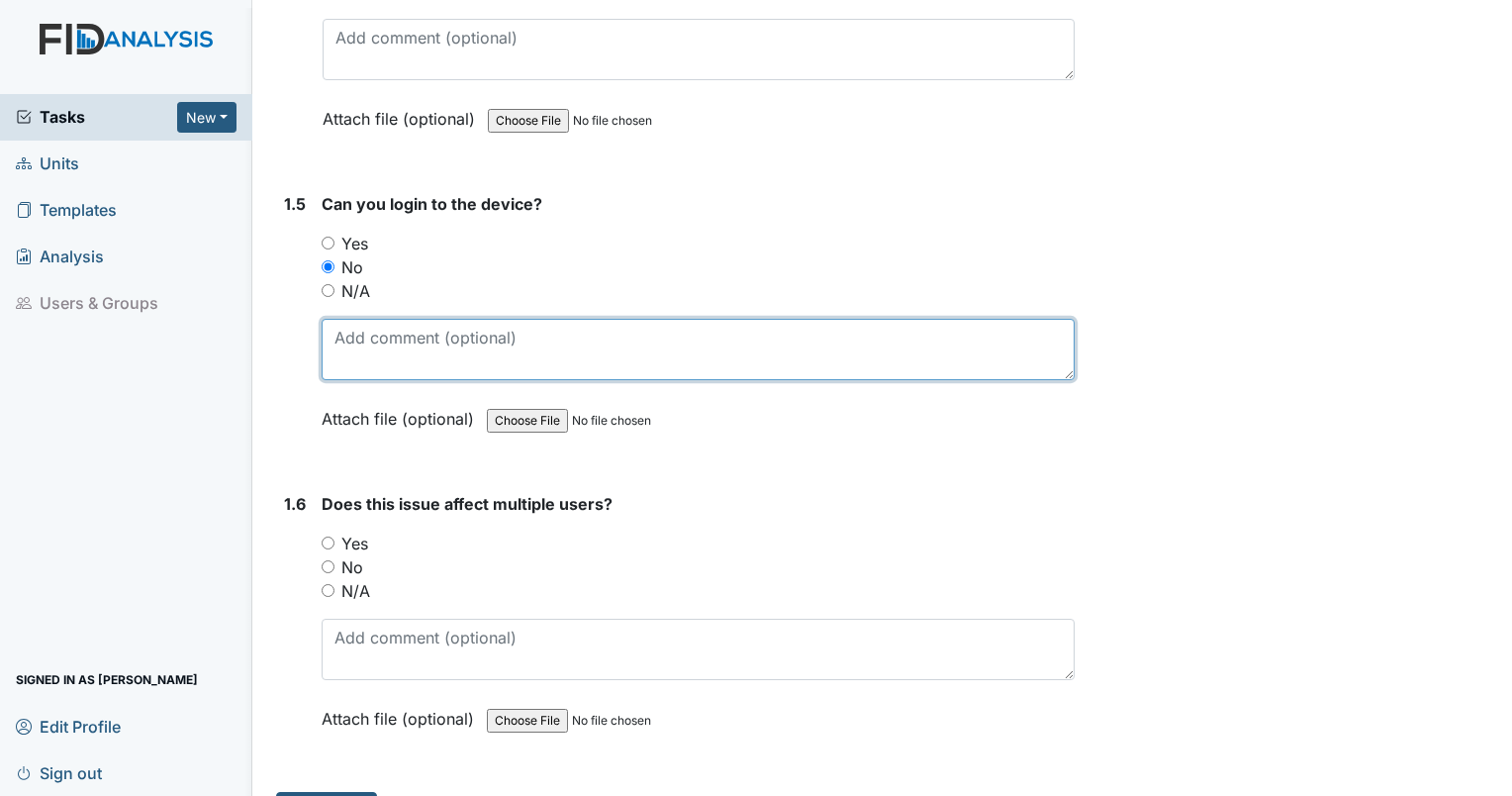 click at bounding box center [698, 349] 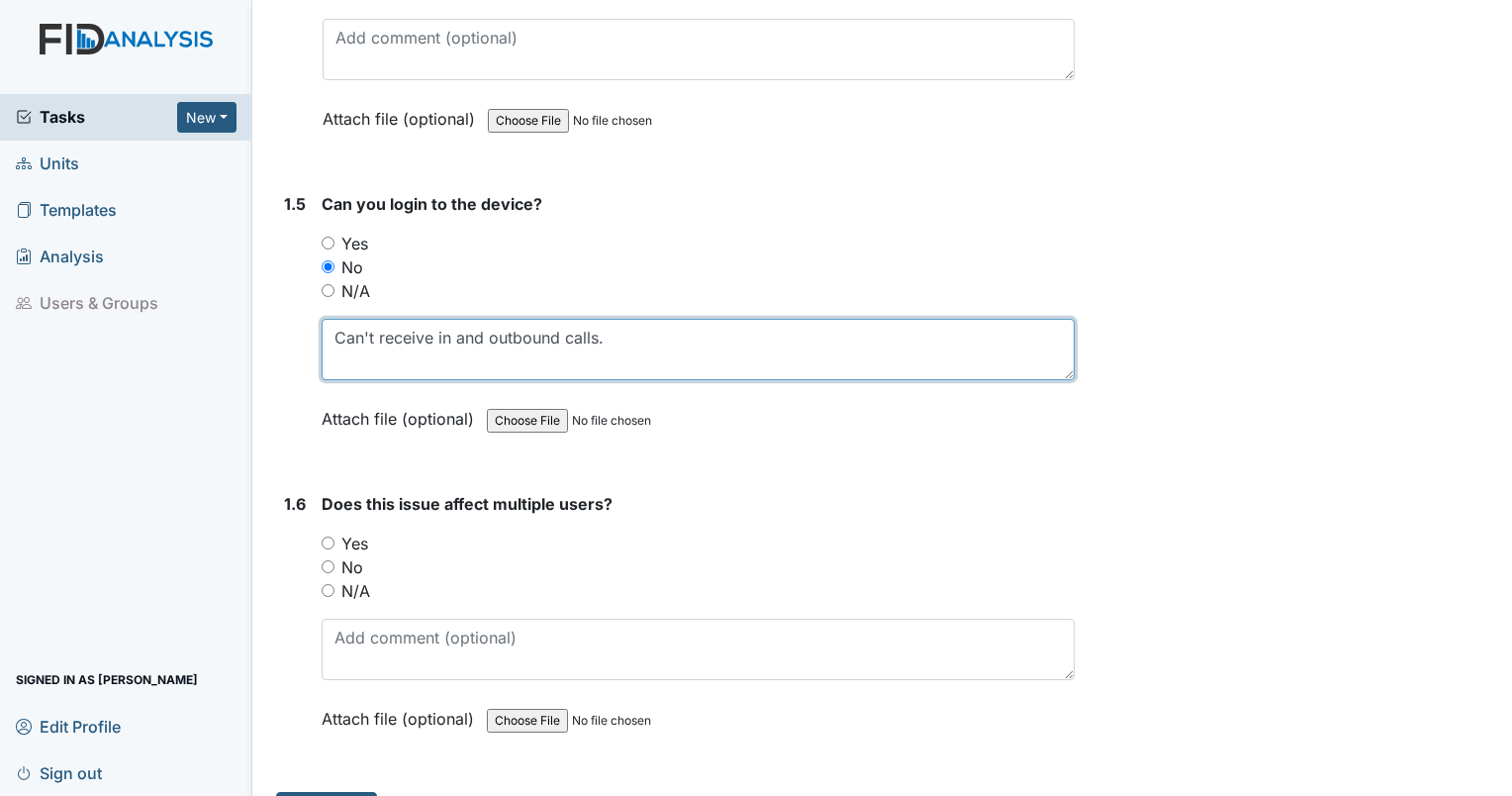 type on "Can't receive in and outbound calls." 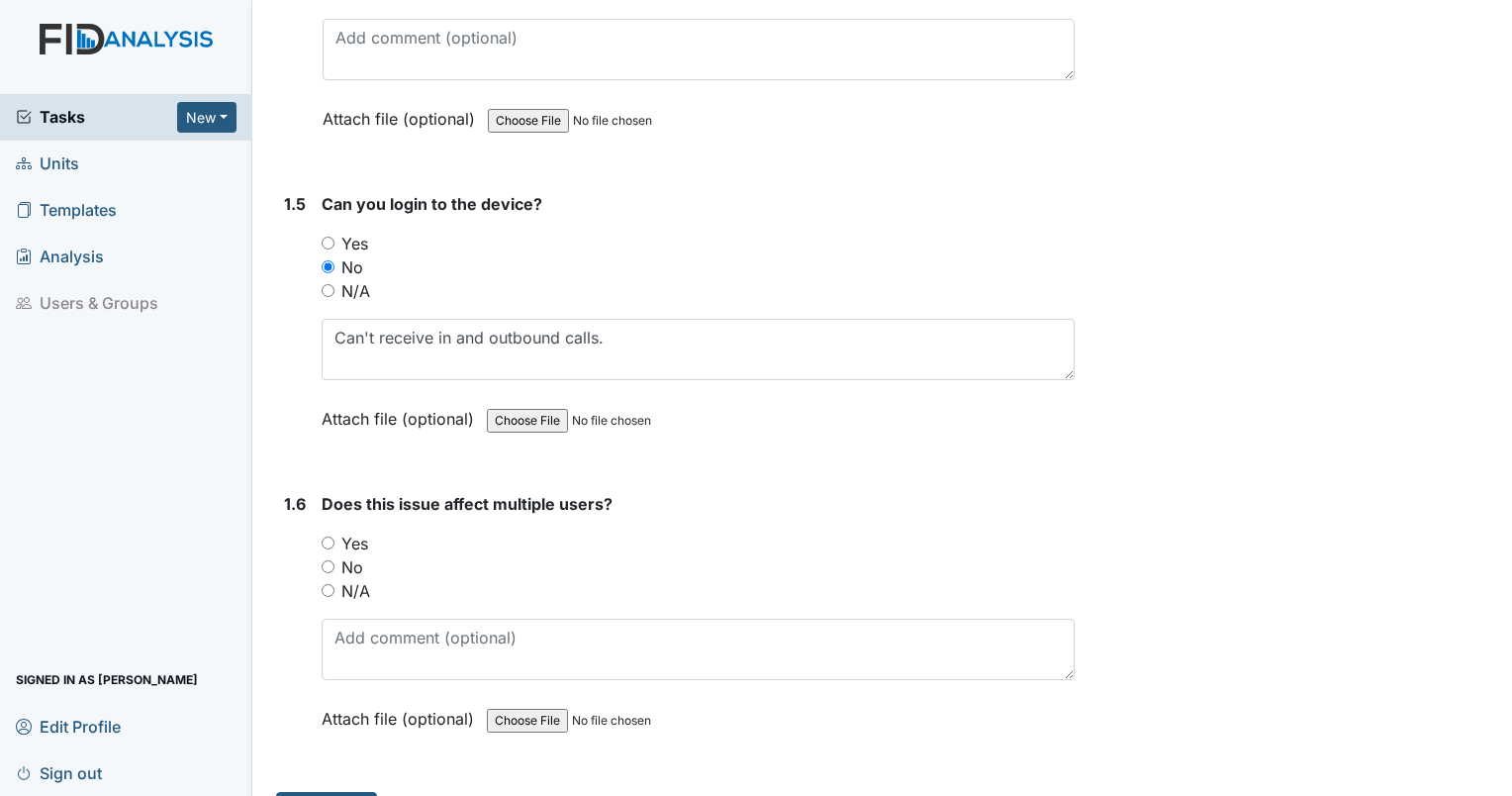 click on "Archive Task
×
Are you sure you want to archive this task? It will appear as incomplete on reports.
Archive
Delete Task
×
Are you sure you want to delete this task?
Delete
Save
Dorothy  Stallings assigned on Jul 14, 2025." at bounding box center (1296, -257) 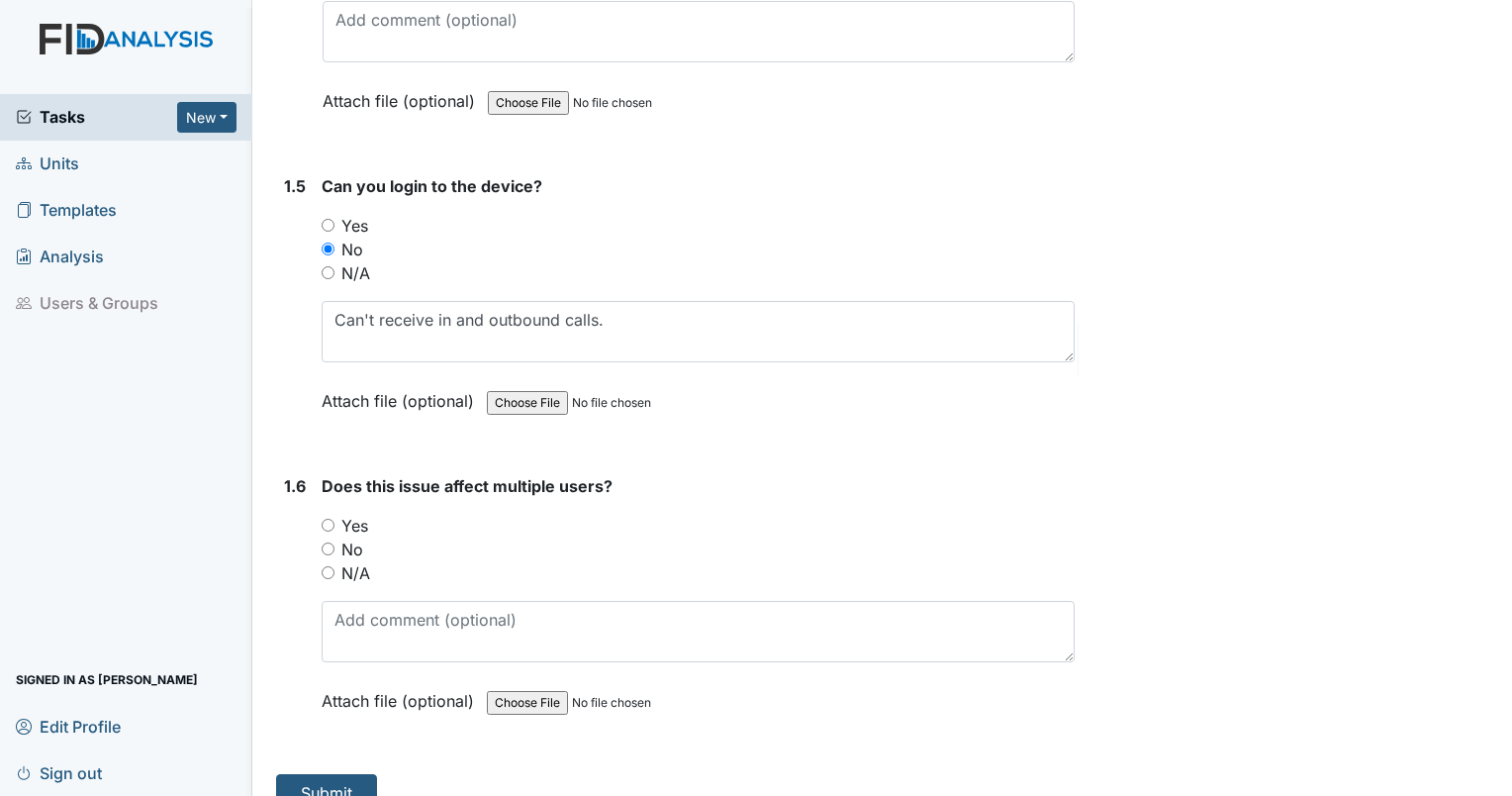 scroll, scrollTop: 1403, scrollLeft: 0, axis: vertical 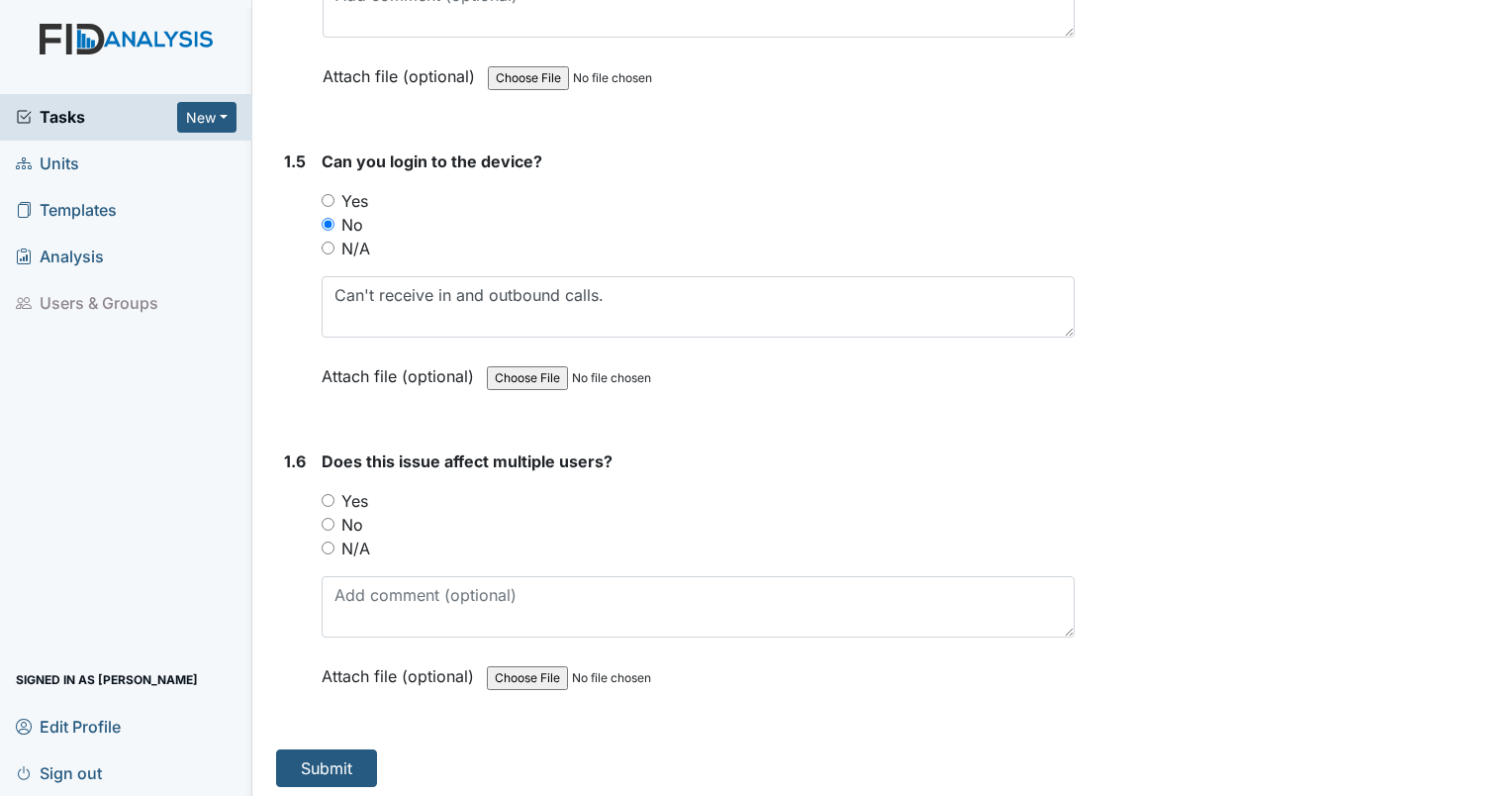 click on "Yes" at bounding box center [328, 500] 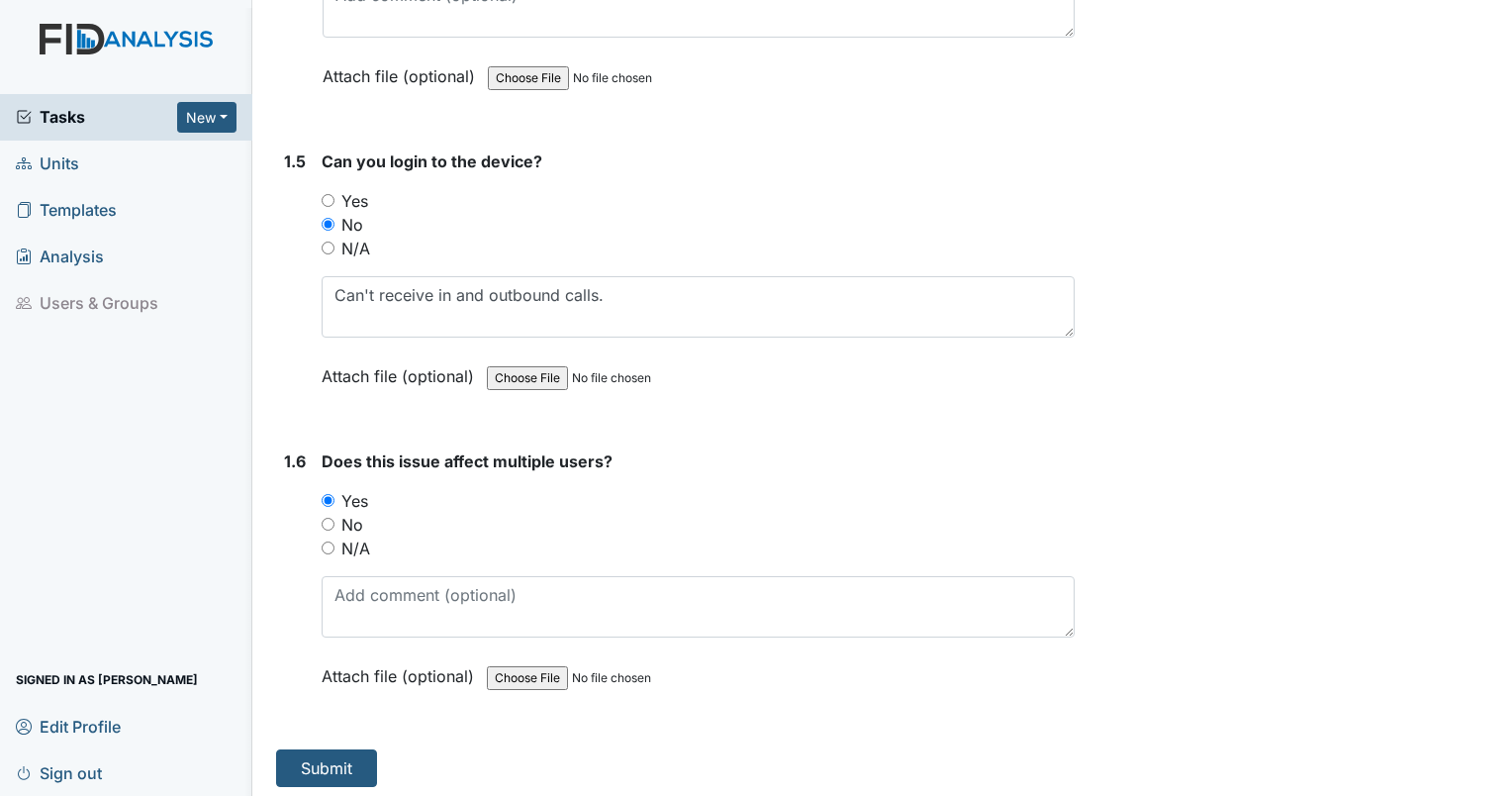 click on "Archive Task
×
Are you sure you want to archive this task? It will appear as incomplete on reports.
Archive
Delete Task
×
Are you sure you want to delete this task?
Delete
Save
Dorothy  Stallings assigned on Jul 14, 2025." at bounding box center [1296, -300] 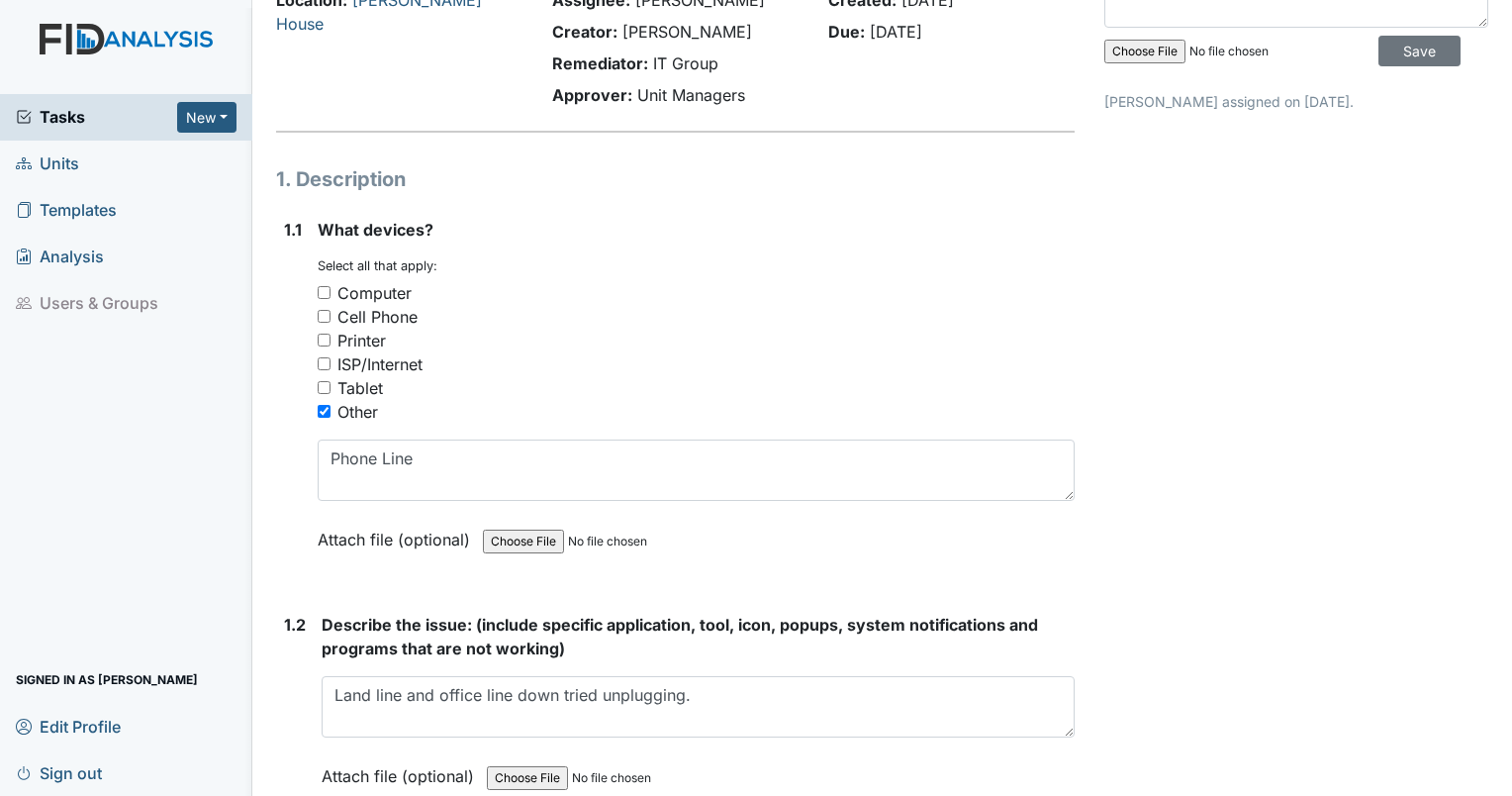 scroll, scrollTop: 99, scrollLeft: 0, axis: vertical 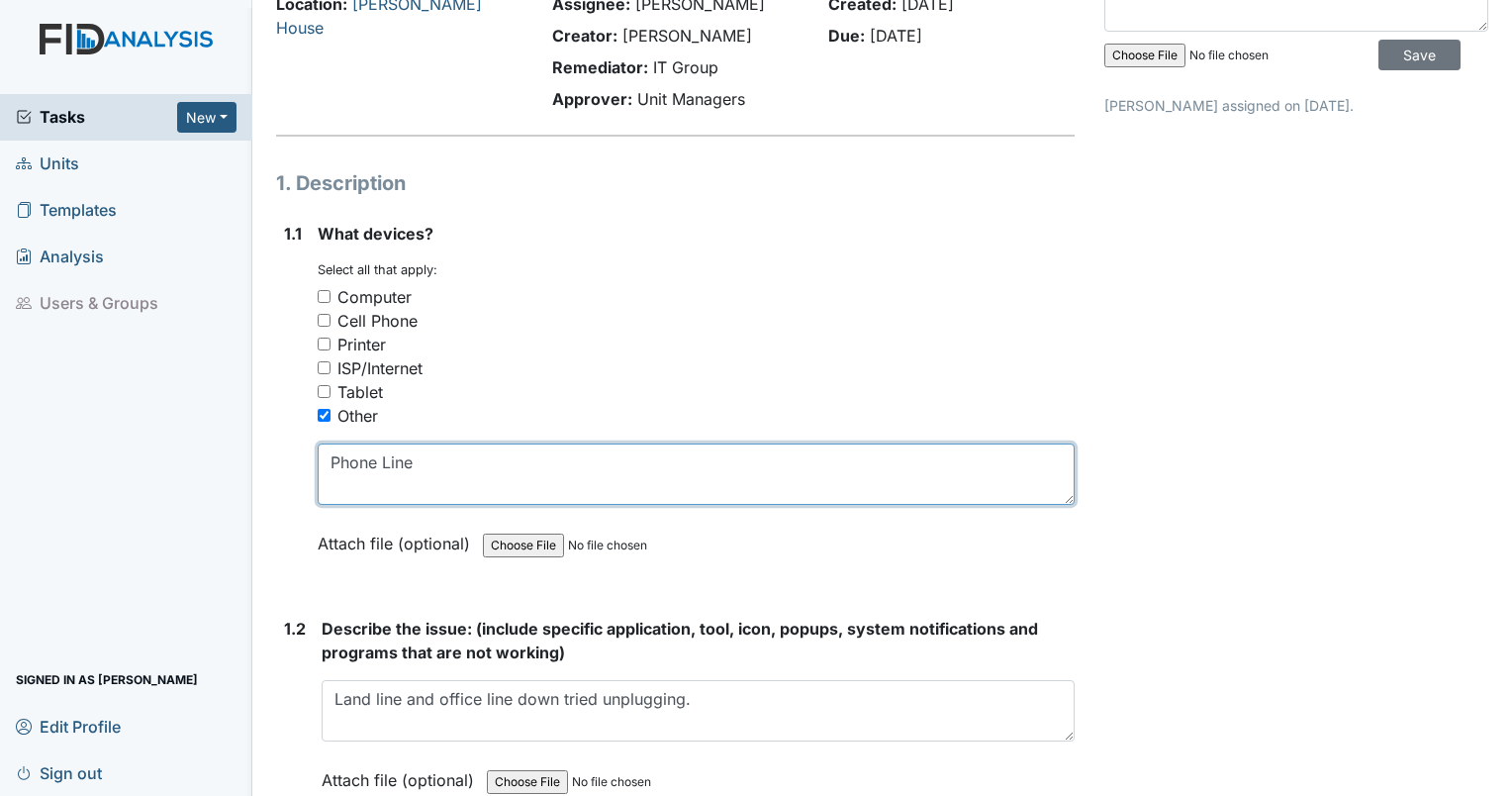 click on "Phone Line" at bounding box center [696, 474] 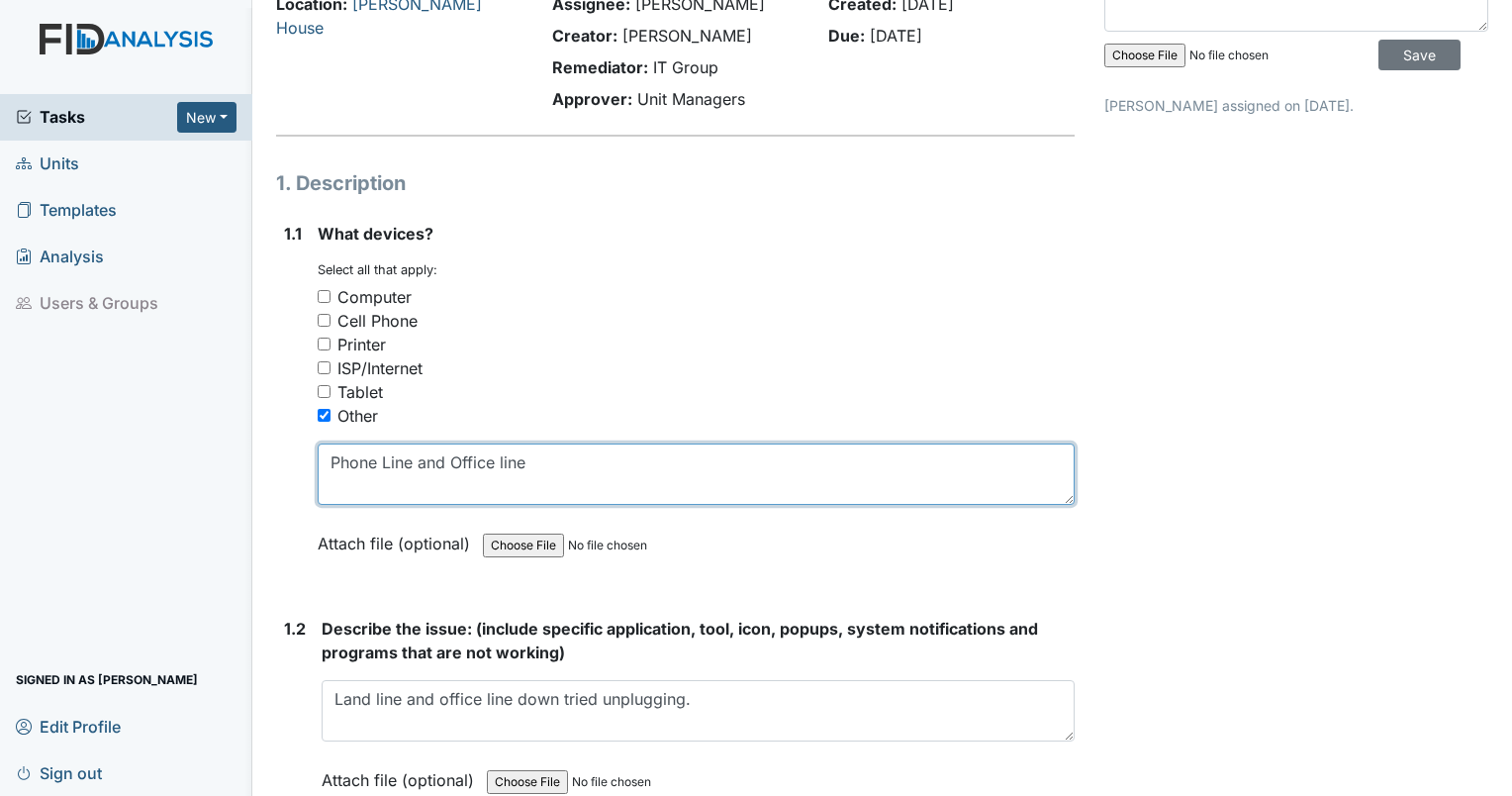 type on "Phone Line and Office line" 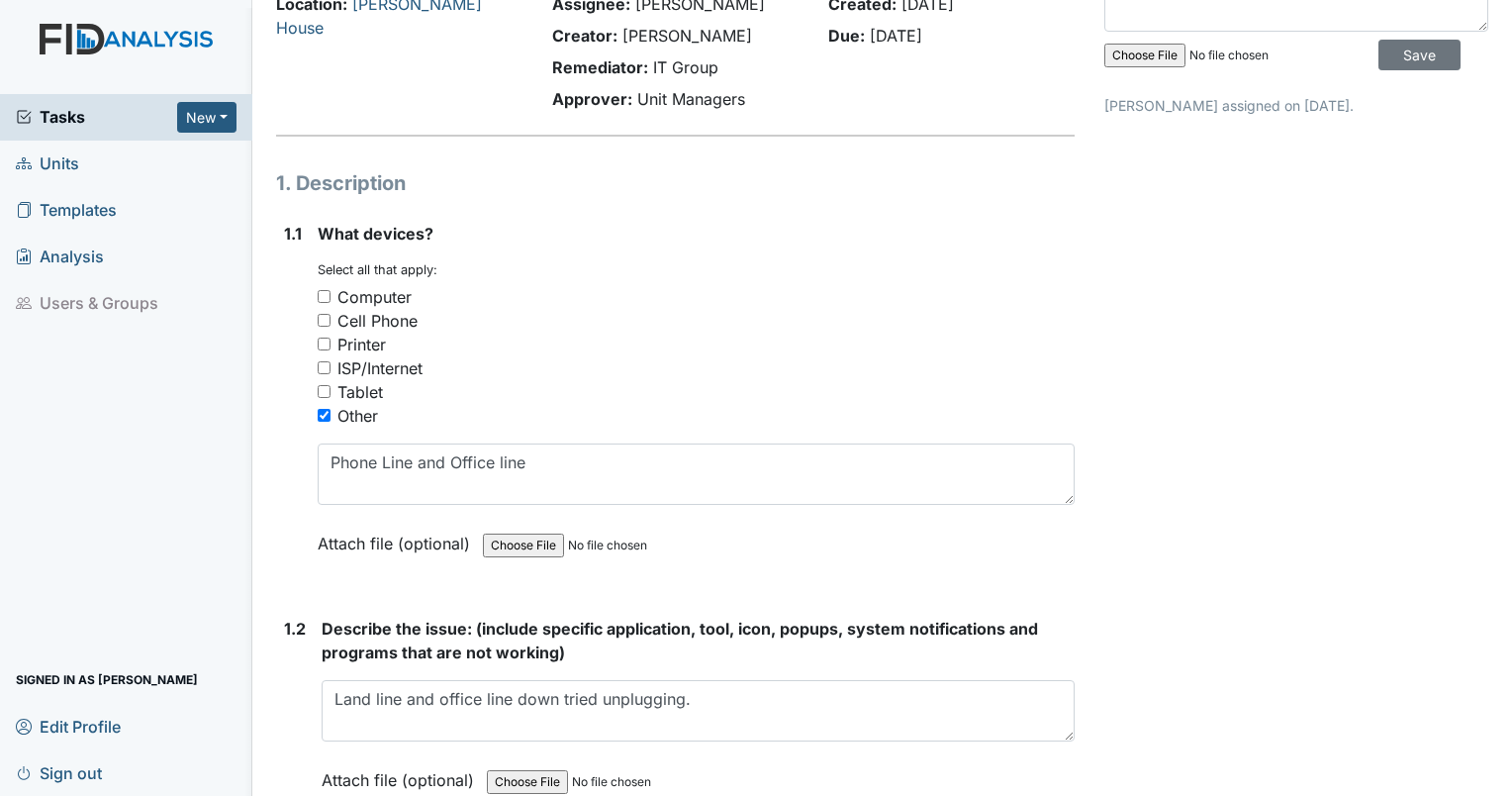 click on "Archive Task
×
Are you sure you want to archive this task? It will appear as incomplete on reports.
Archive
Delete Task
×
Are you sure you want to delete this task?
Delete
Save
Dorothy  Stallings assigned on Jul 14, 2025." at bounding box center [1296, 1004] 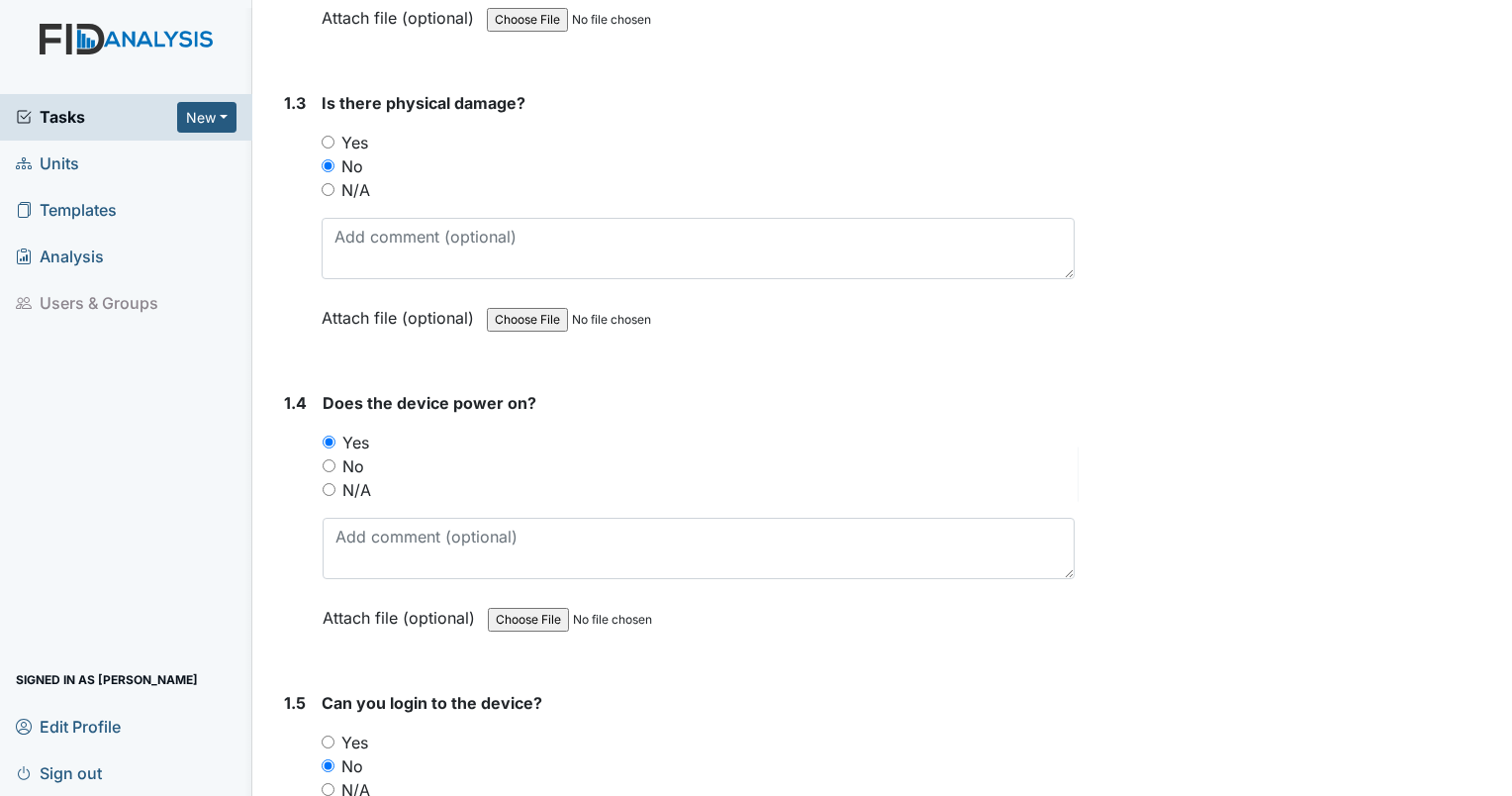 scroll, scrollTop: 1403, scrollLeft: 0, axis: vertical 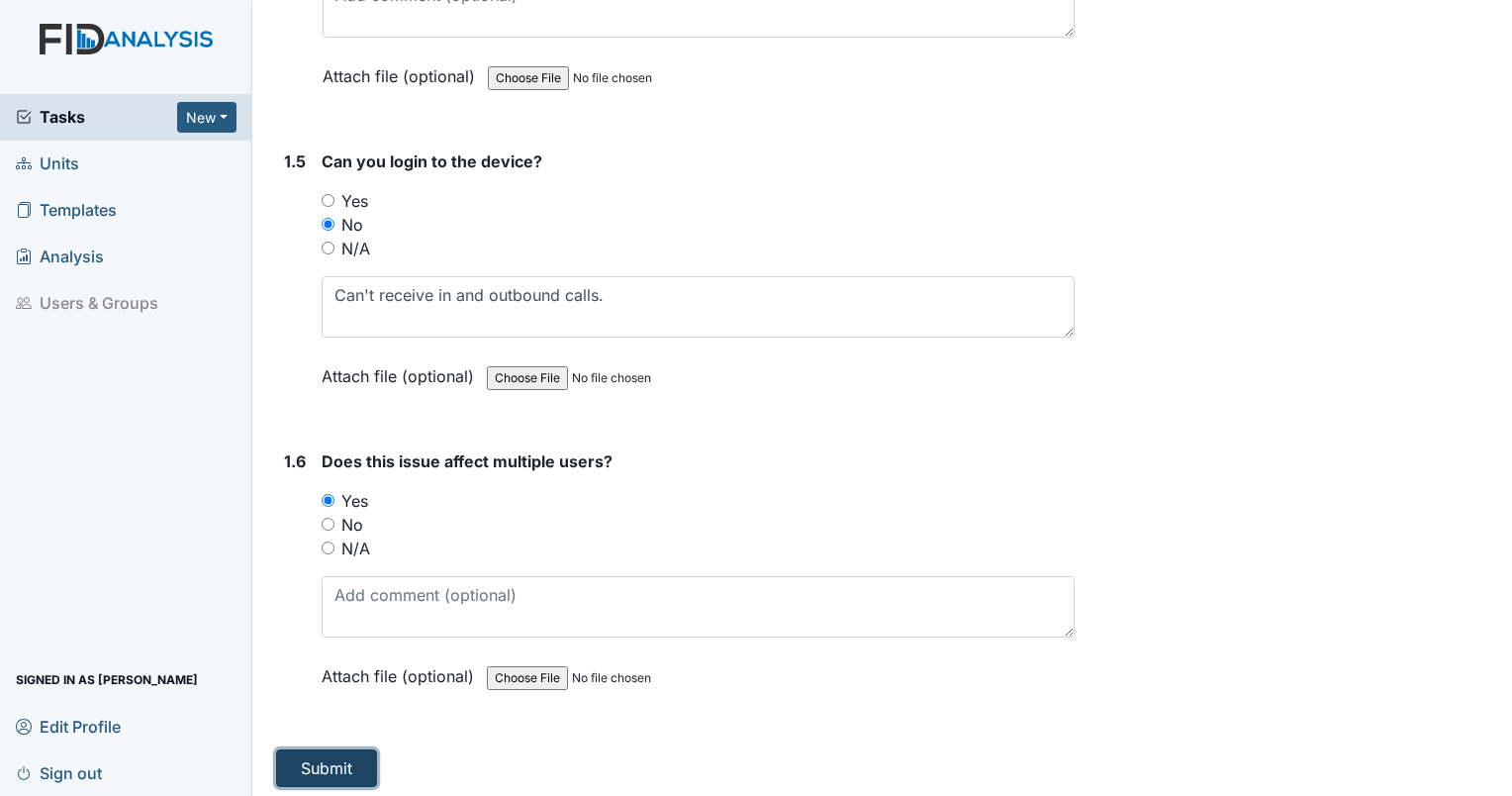 click on "Submit" at bounding box center (327, 768) 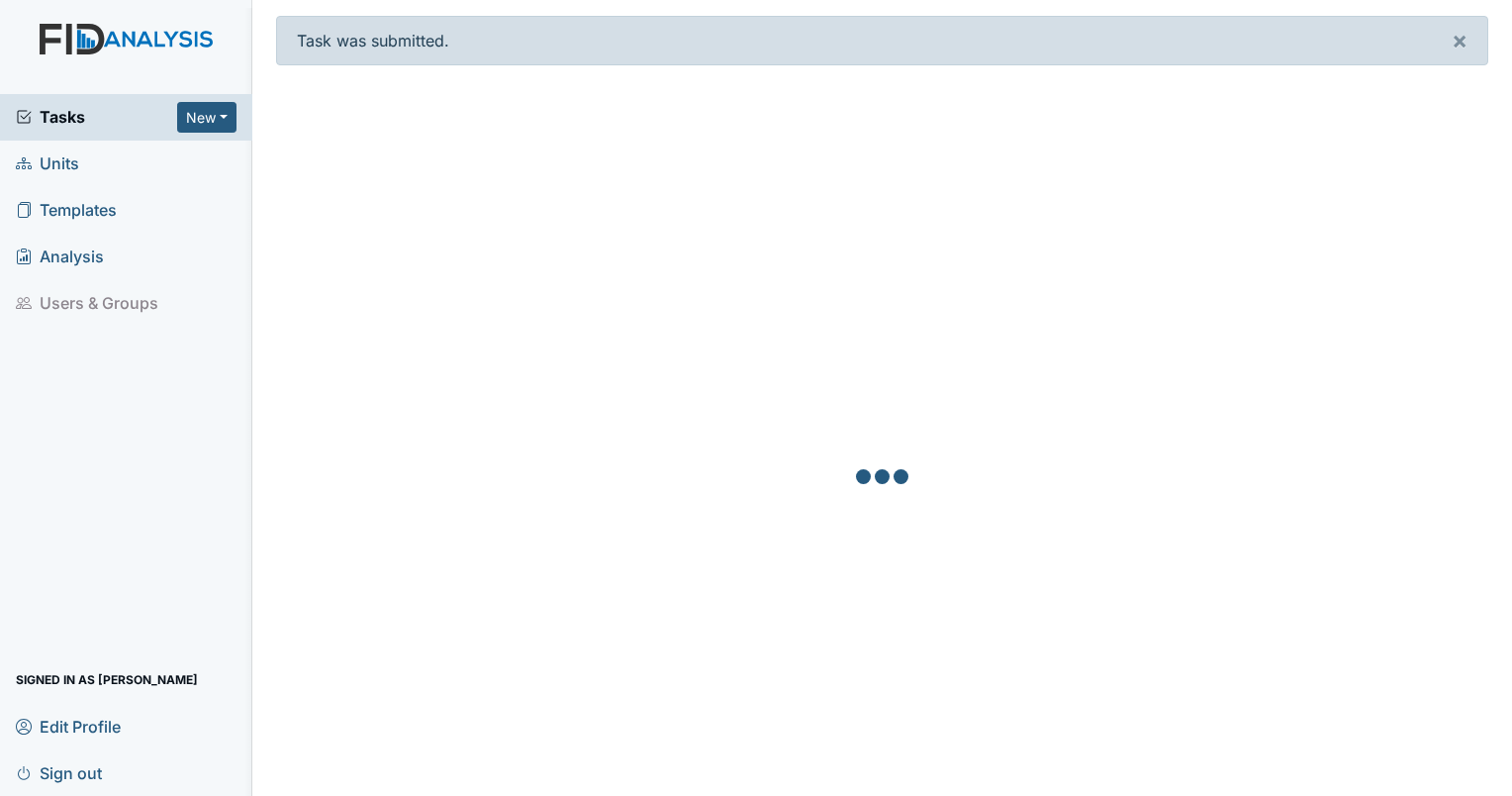 scroll, scrollTop: 0, scrollLeft: 0, axis: both 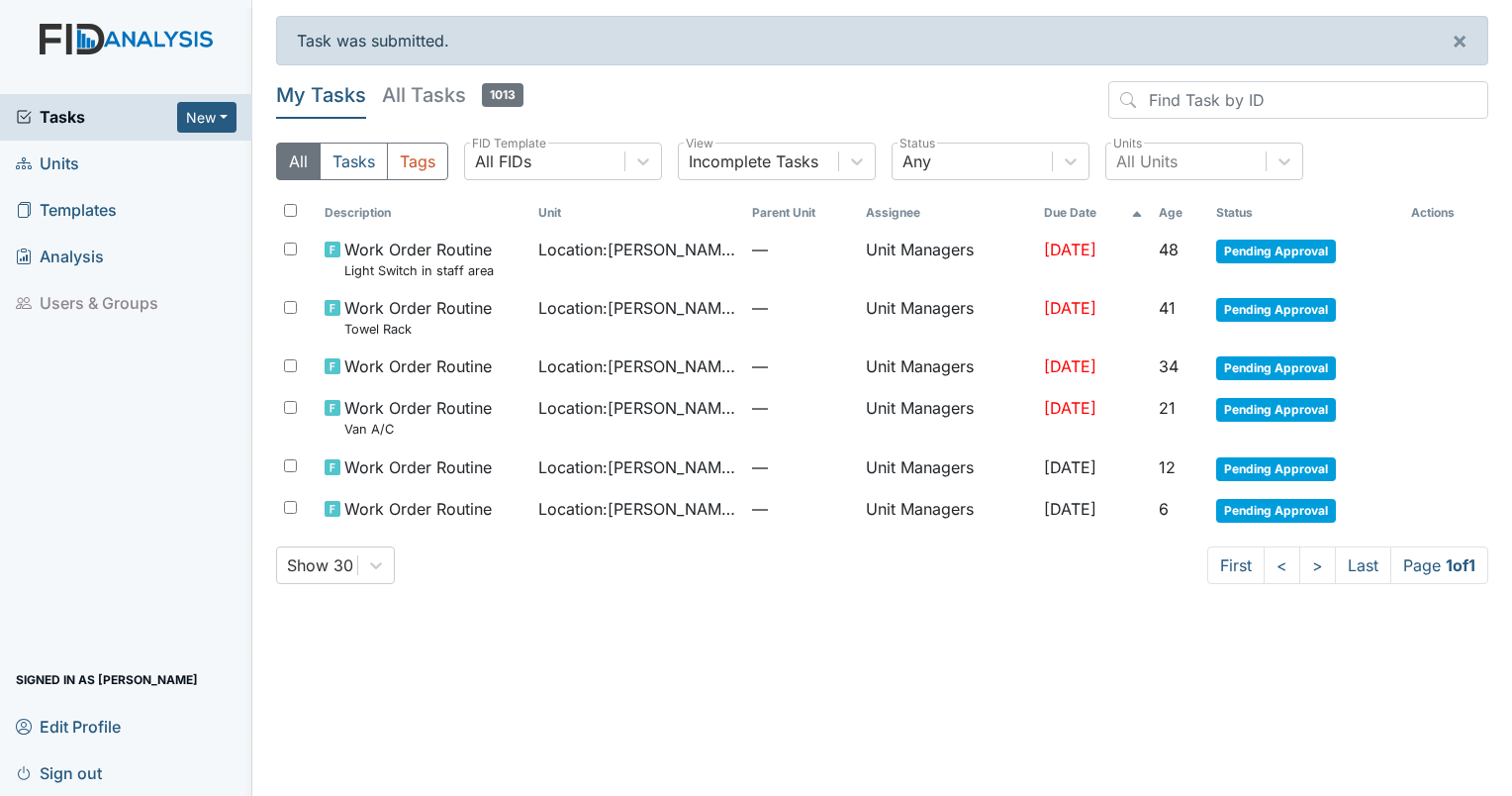 click on "Van A/C" at bounding box center [418, 429] 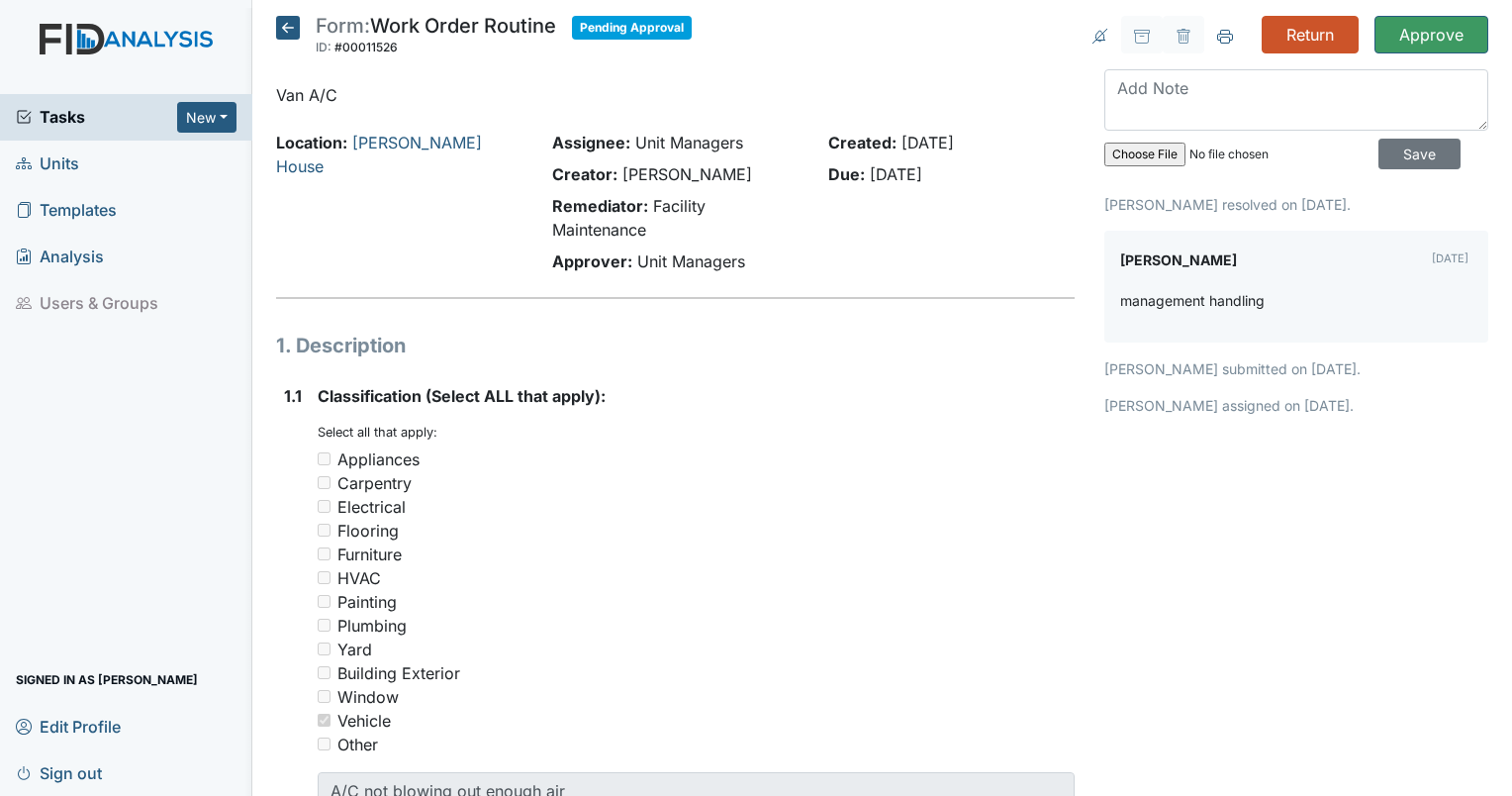 scroll, scrollTop: 0, scrollLeft: 0, axis: both 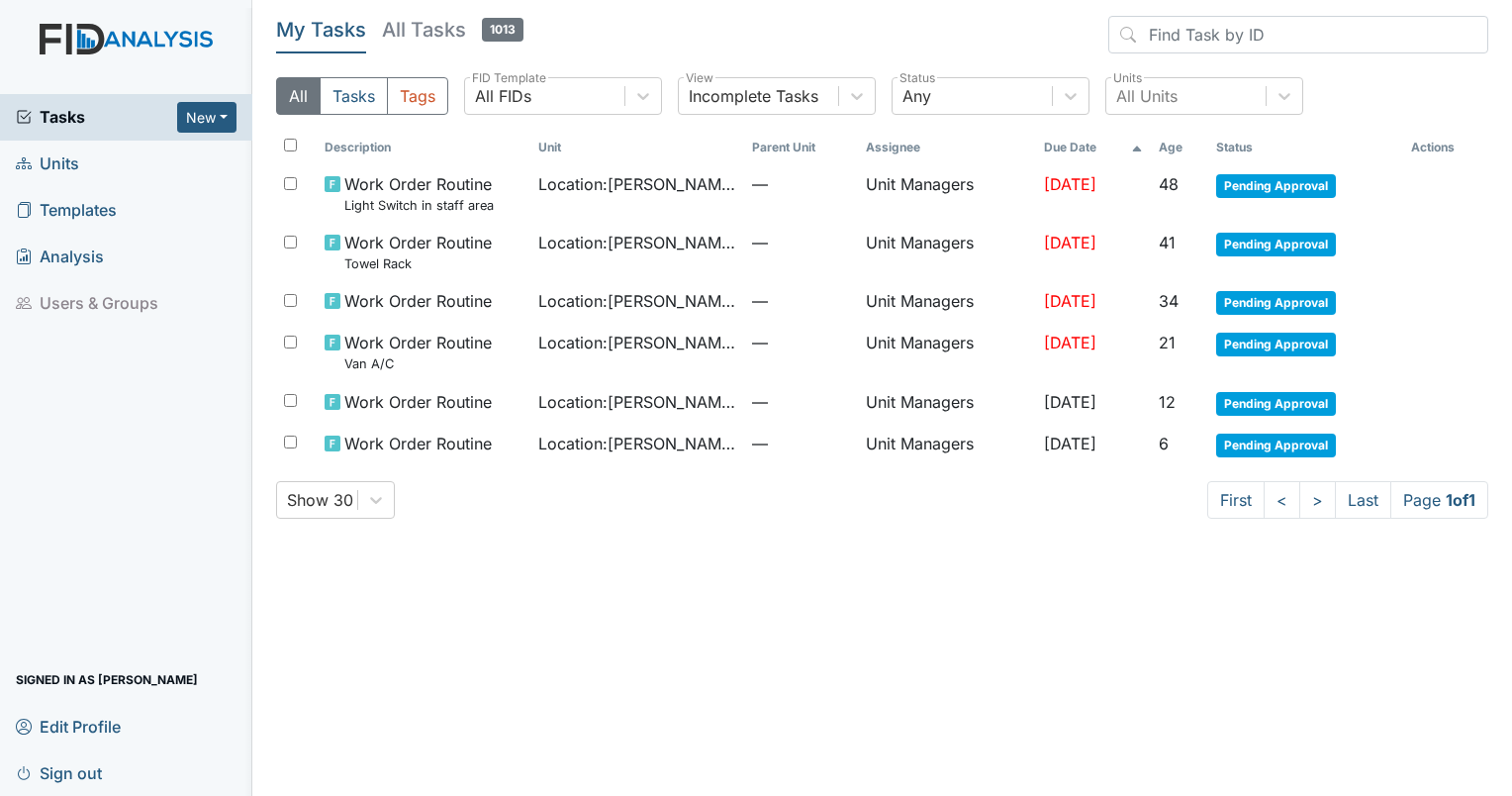 click on "Sign out" at bounding box center [58, 772] 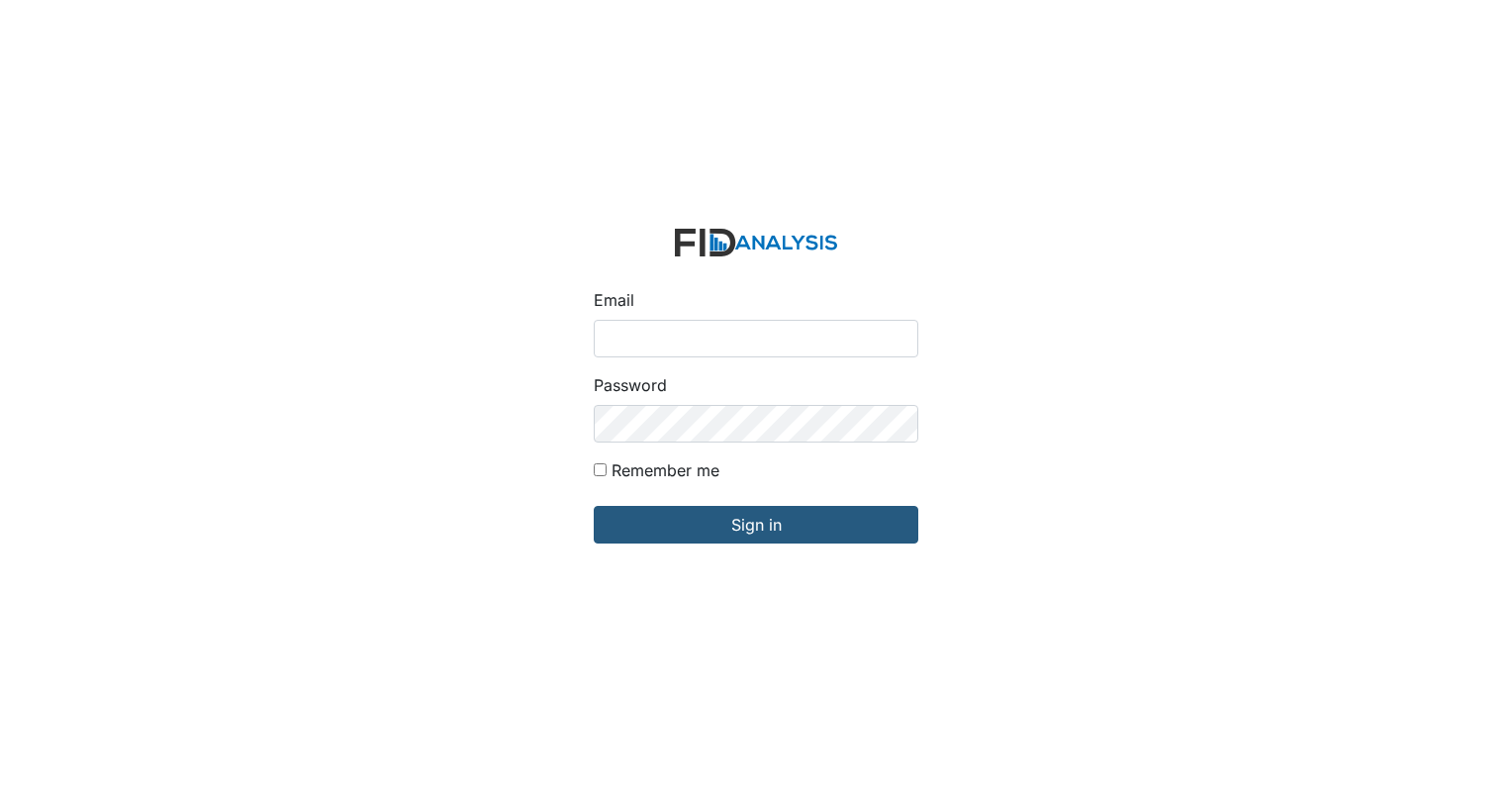 scroll, scrollTop: 0, scrollLeft: 0, axis: both 